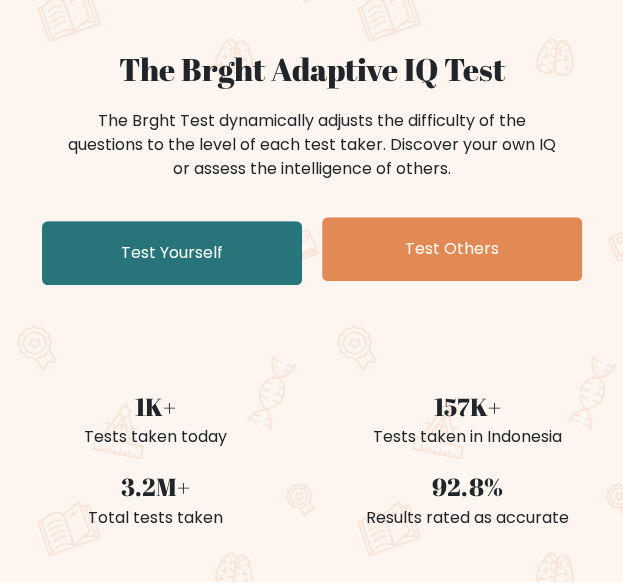 scroll, scrollTop: 0, scrollLeft: 0, axis: both 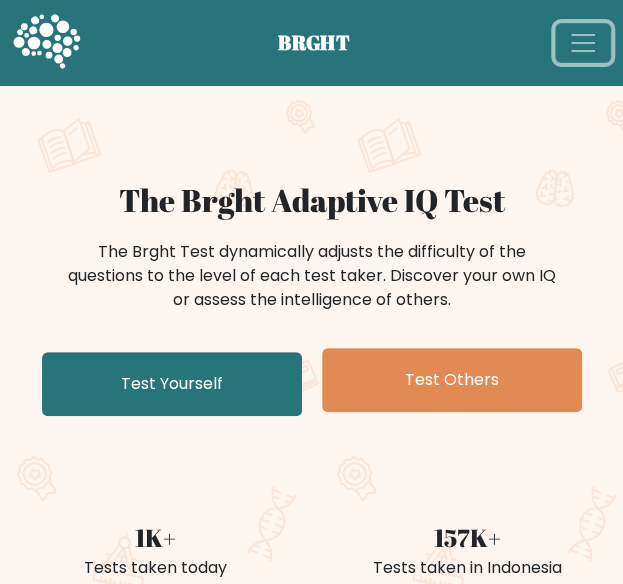 click at bounding box center [583, 43] 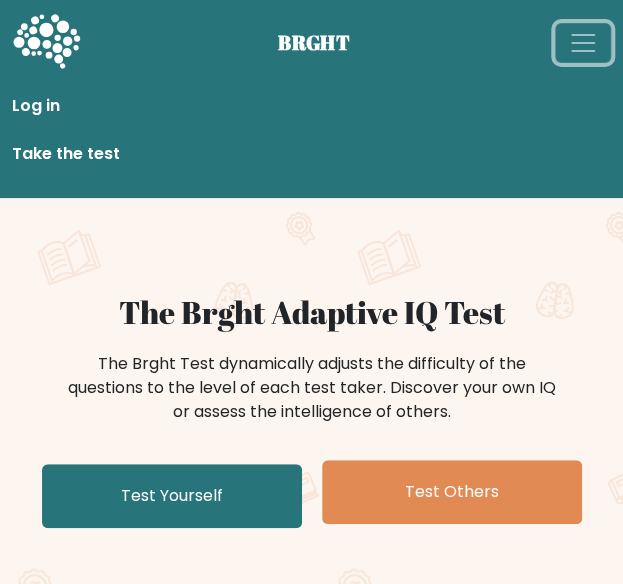 click at bounding box center [583, 43] 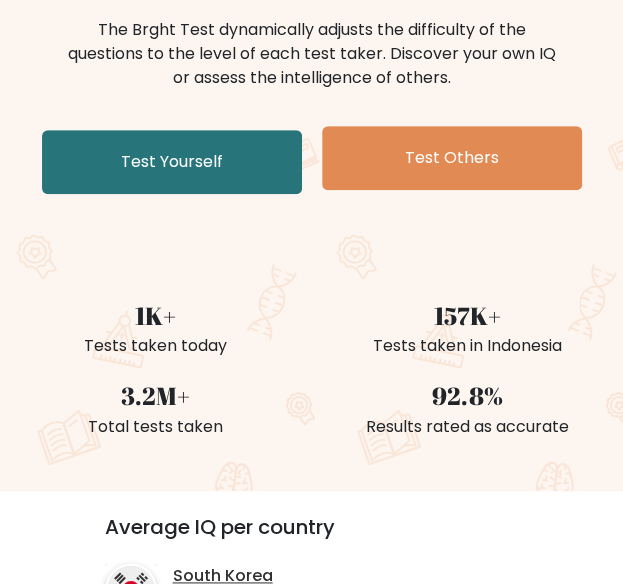 scroll, scrollTop: 0, scrollLeft: 0, axis: both 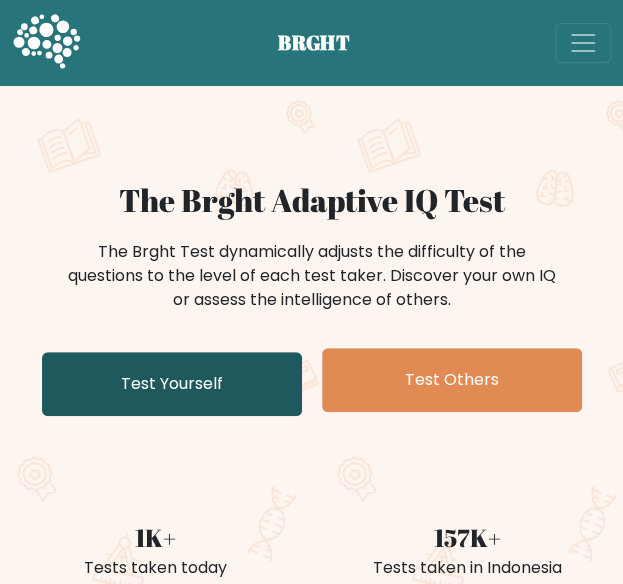 click on "Test Yourself" at bounding box center (172, 384) 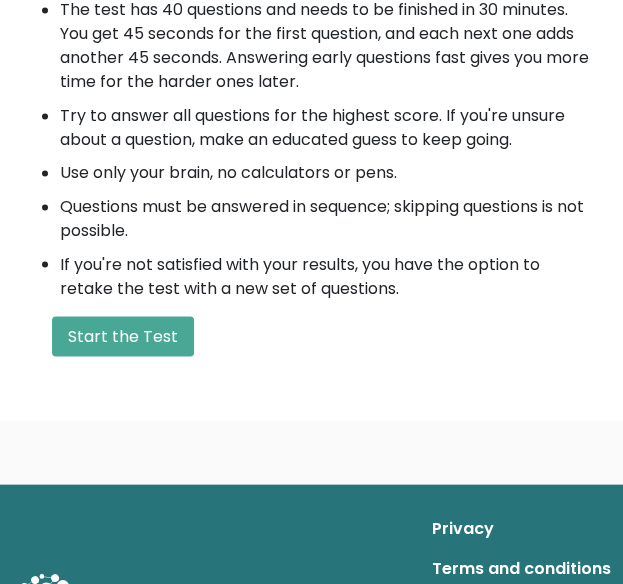 scroll, scrollTop: 700, scrollLeft: 0, axis: vertical 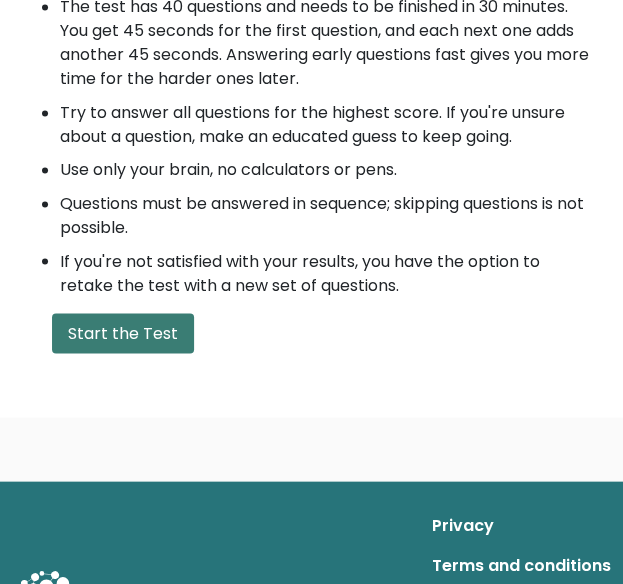 click on "Start the Test" at bounding box center [123, 333] 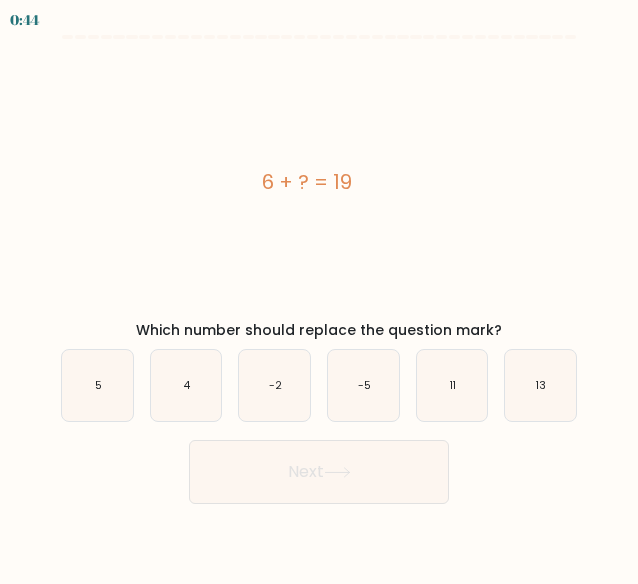 scroll, scrollTop: 0, scrollLeft: 0, axis: both 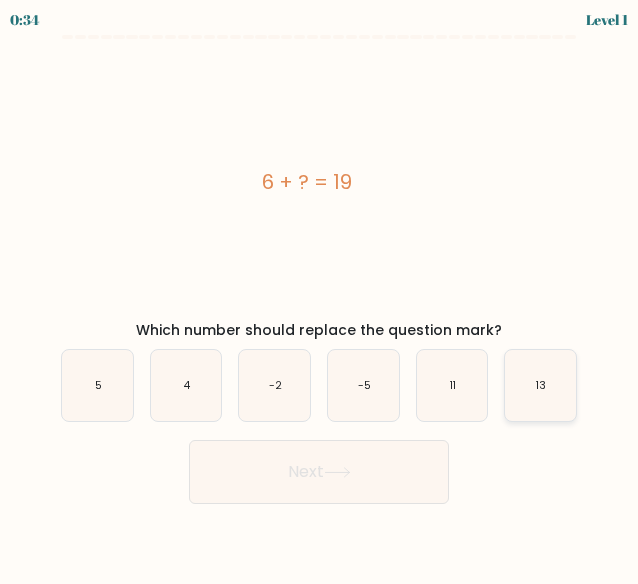 click on "13" 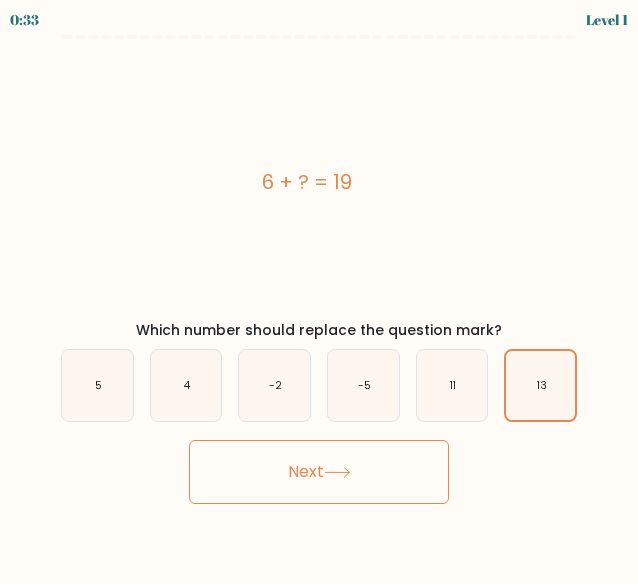 click on "Next" at bounding box center (319, 472) 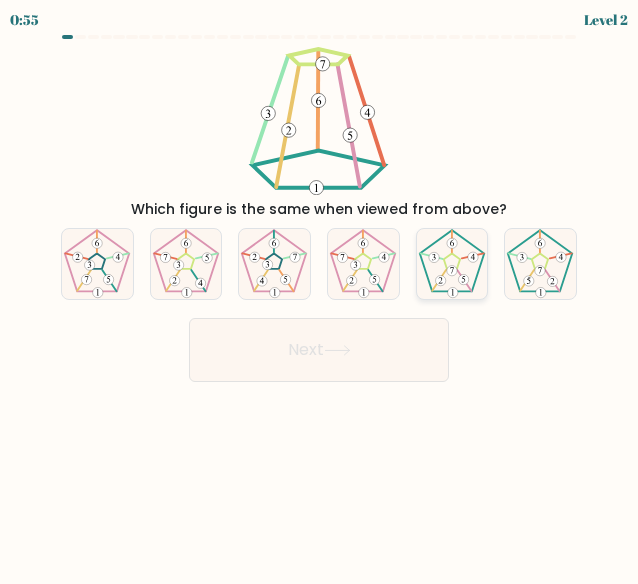 click 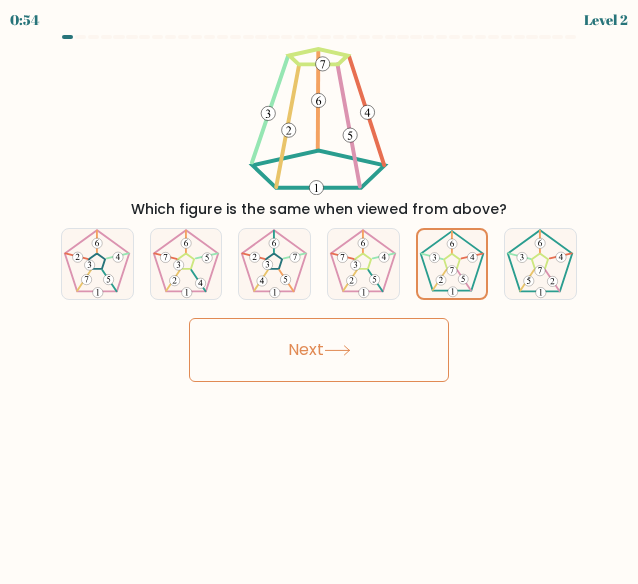 click on "Next" at bounding box center [319, 350] 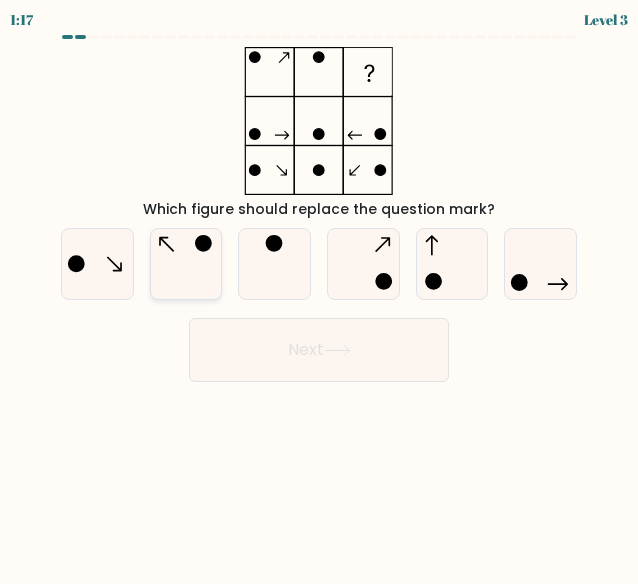 click 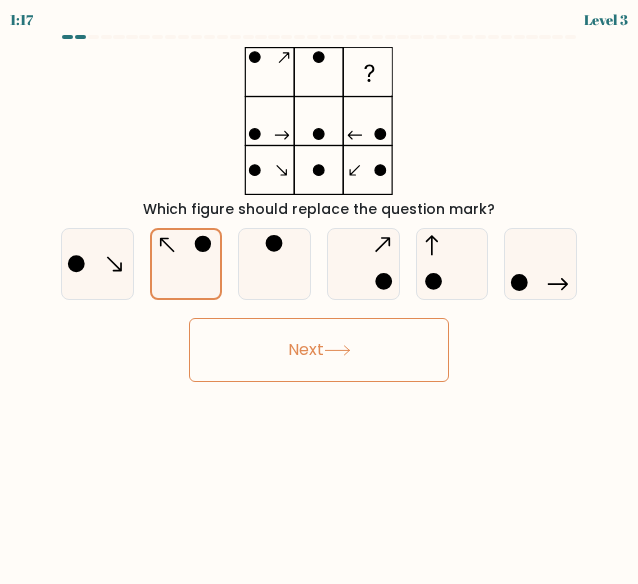 click on "Next" at bounding box center (319, 350) 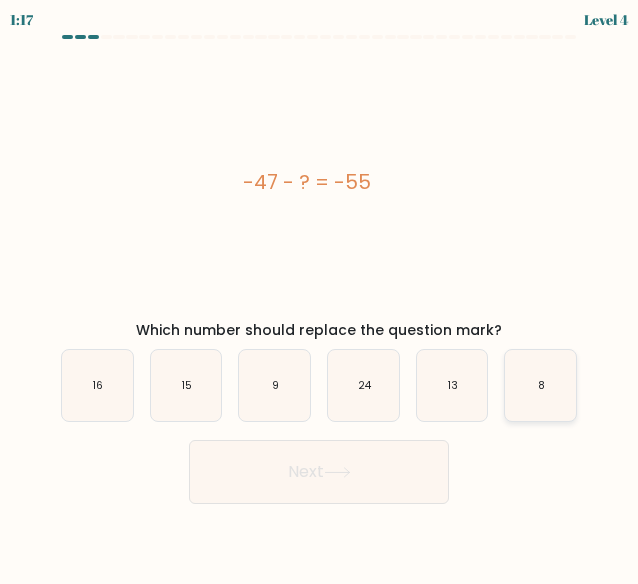 click on "8" 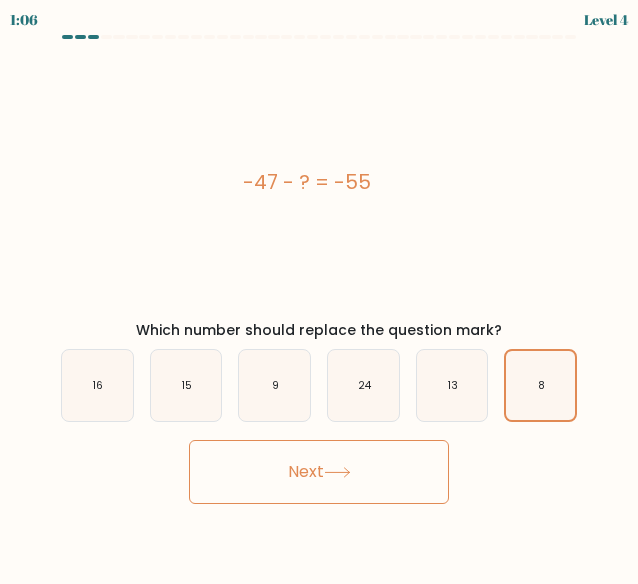 click on "Next" at bounding box center [319, 472] 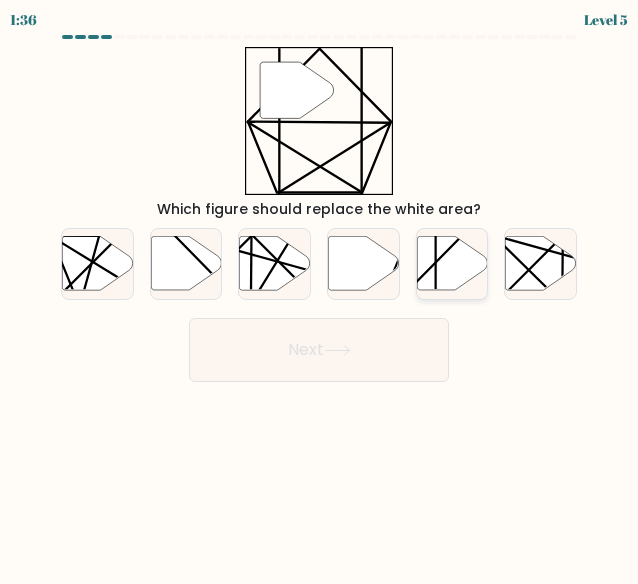 click 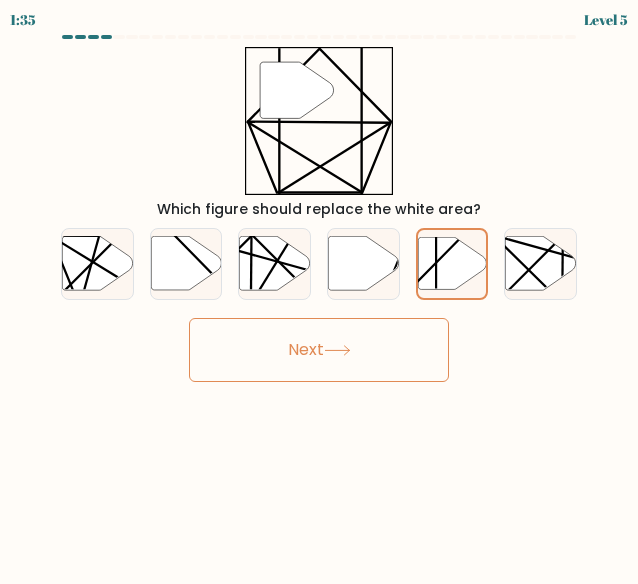click on "Next" at bounding box center (319, 350) 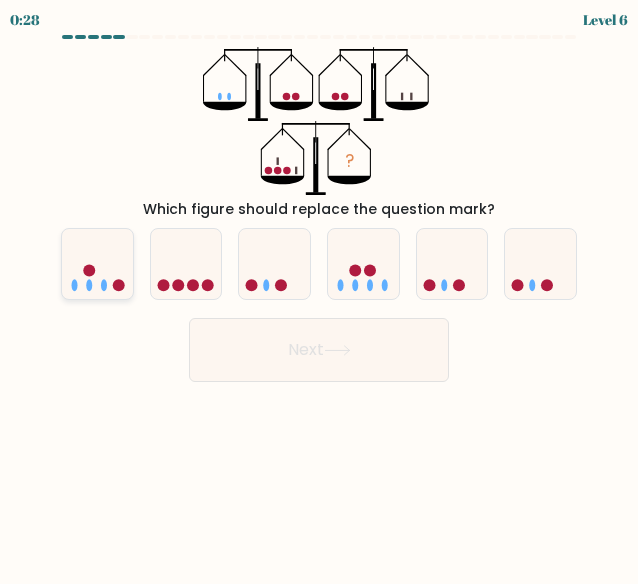 click 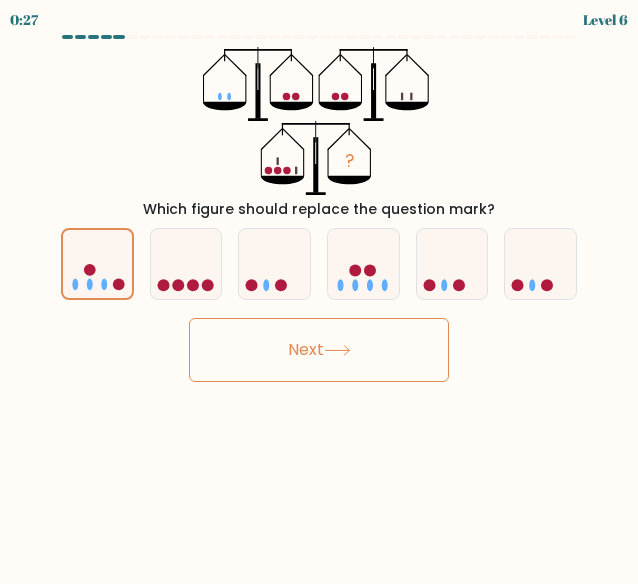 click on "Next" at bounding box center [319, 350] 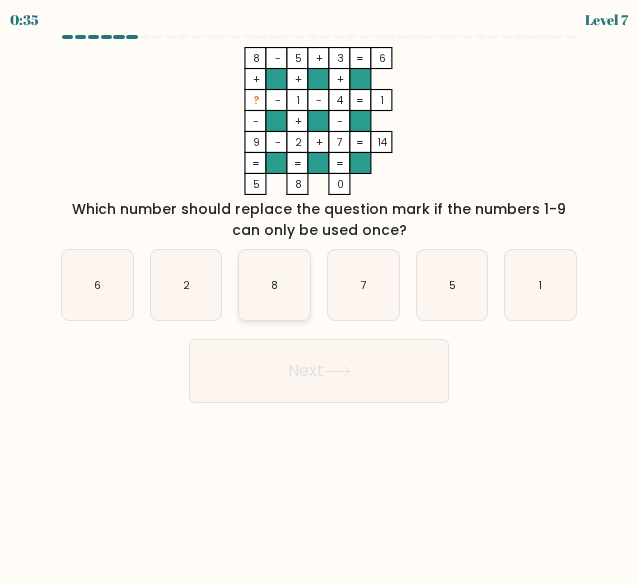click on "8" 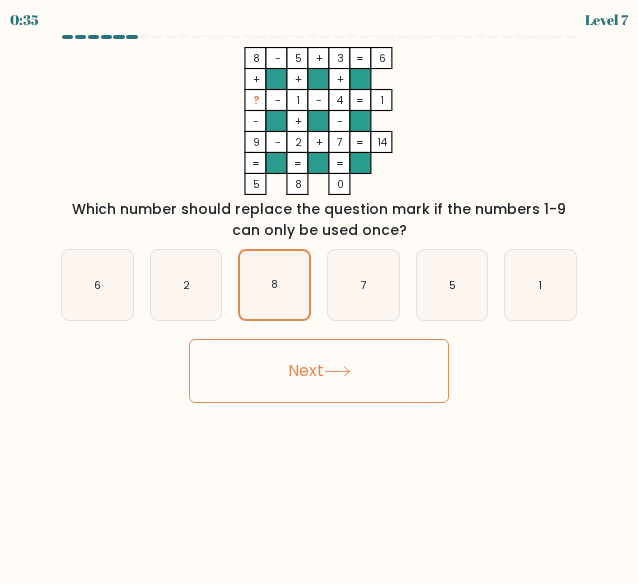 click on "Next" at bounding box center [319, 371] 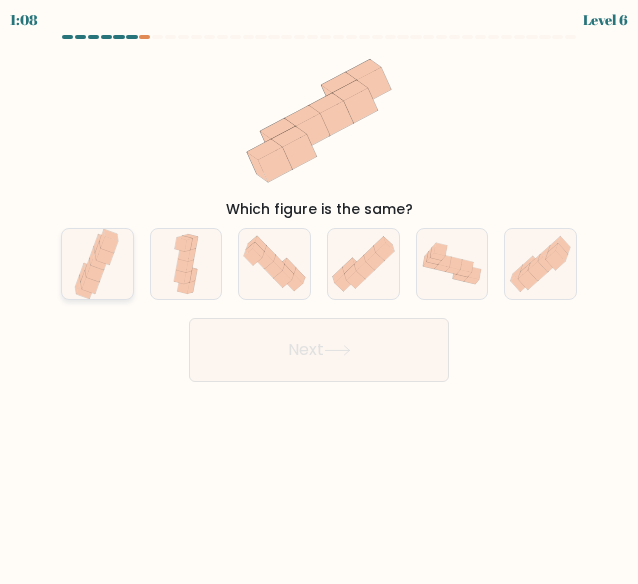 click 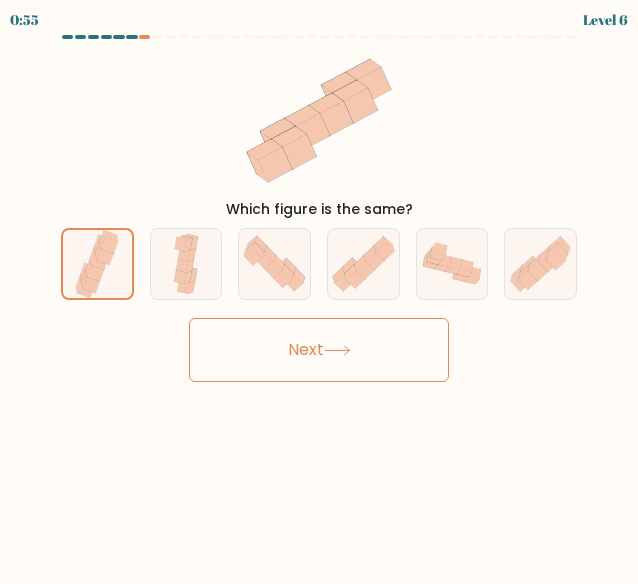 click on "Next" at bounding box center (319, 350) 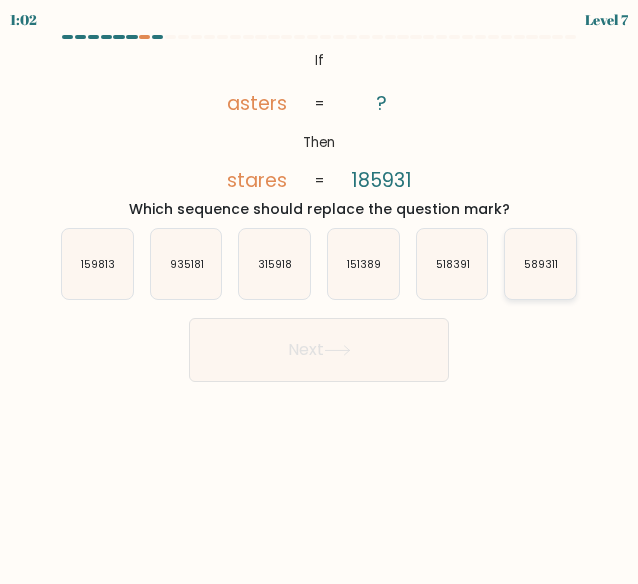 click on "589311" 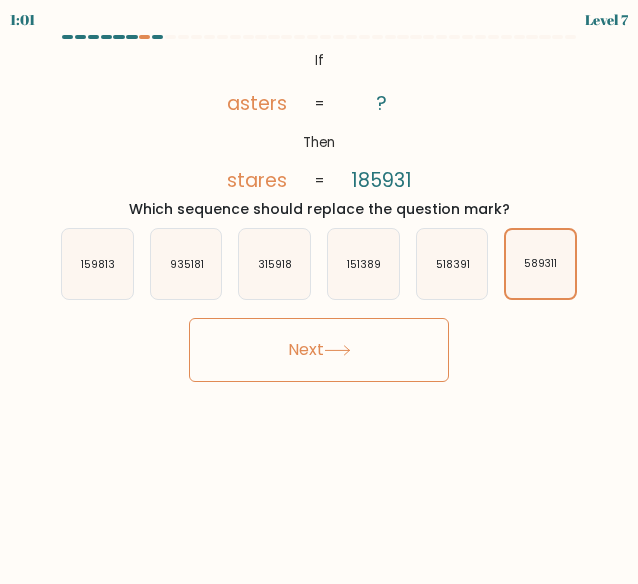 click on "Next" at bounding box center (319, 350) 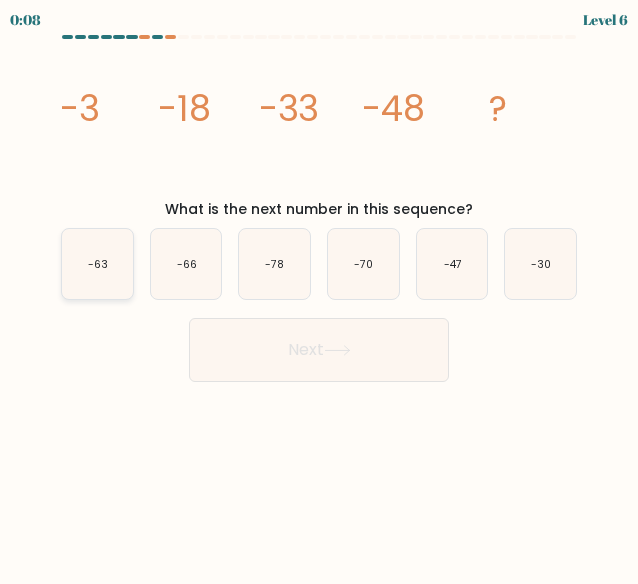 drag, startPoint x: 96, startPoint y: 251, endPoint x: 115, endPoint y: 271, distance: 27.58623 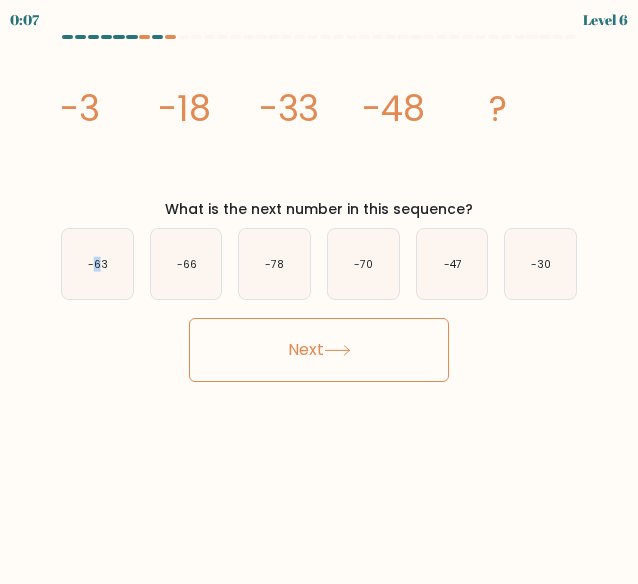 click on "Next" at bounding box center (319, 350) 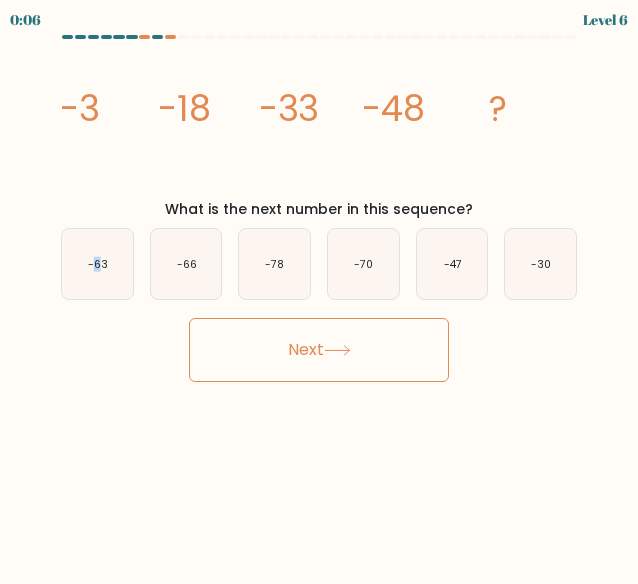 click on "Next" at bounding box center (319, 350) 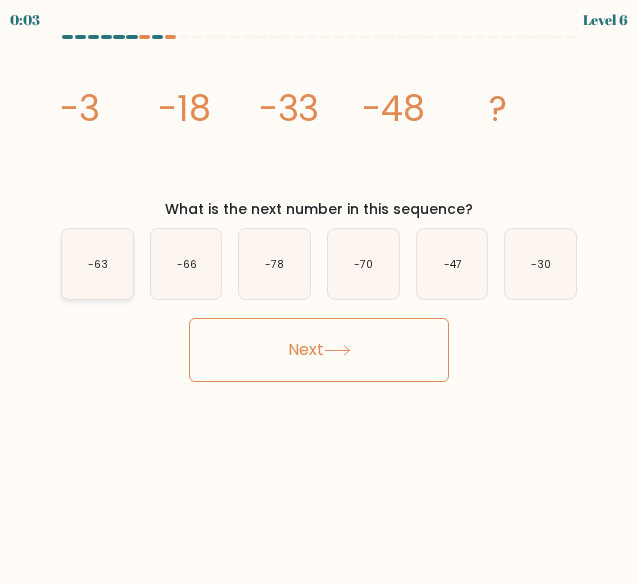 click on "-63" 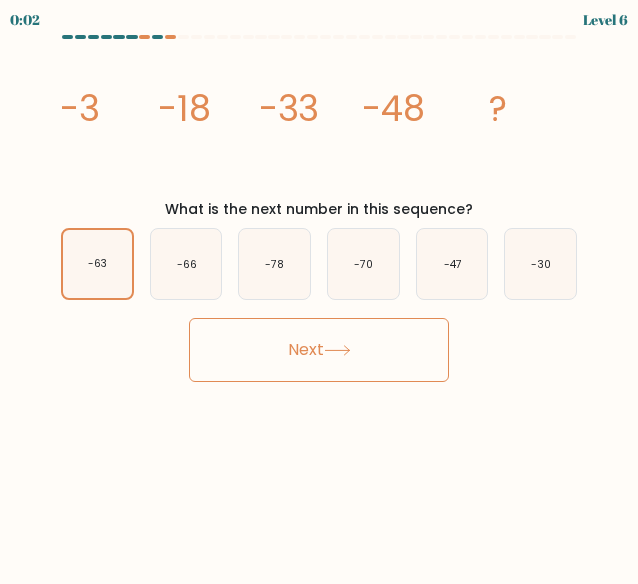 click 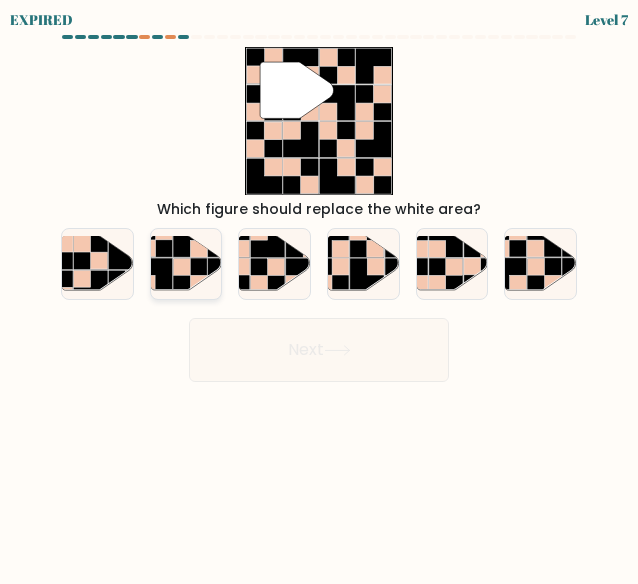 click 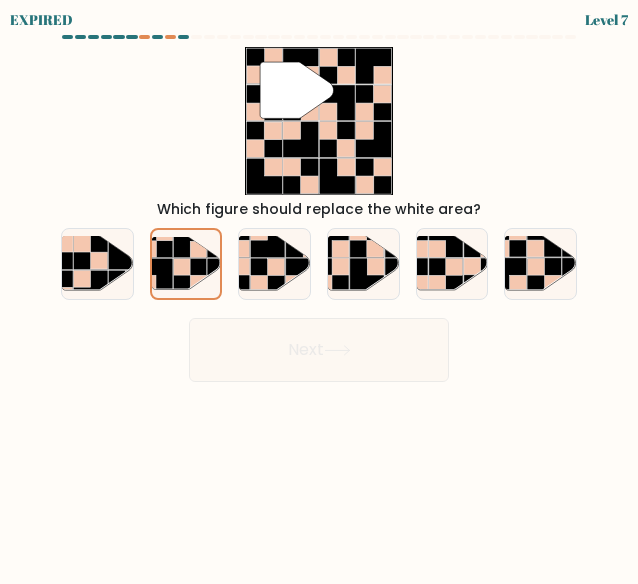 click on "Next" at bounding box center [319, 345] 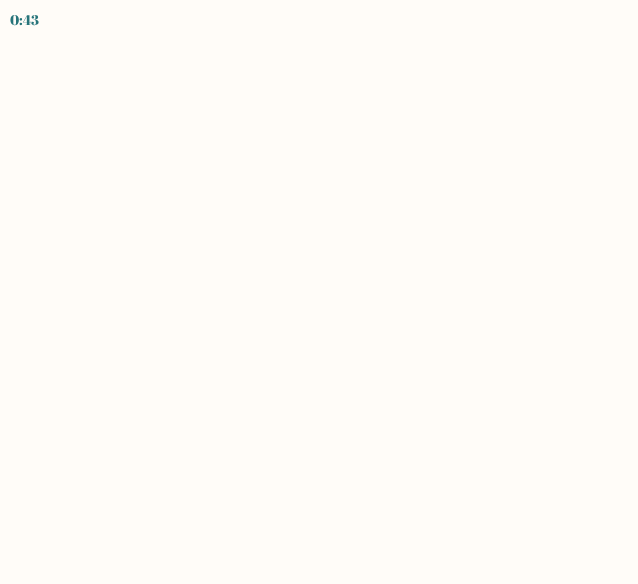 scroll, scrollTop: 0, scrollLeft: 0, axis: both 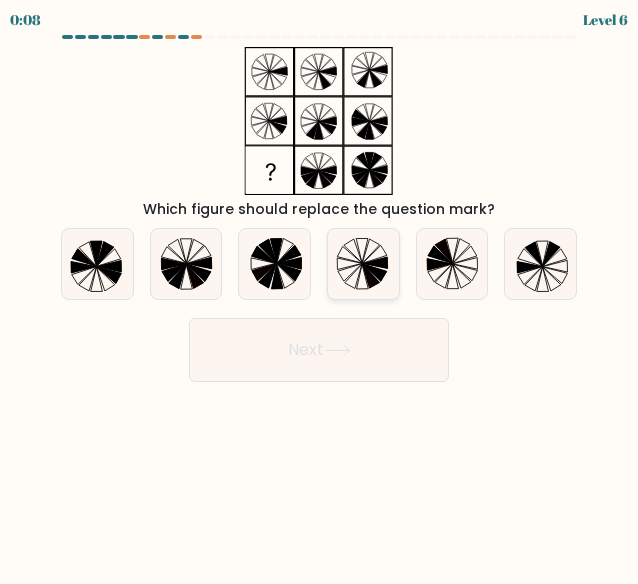 click 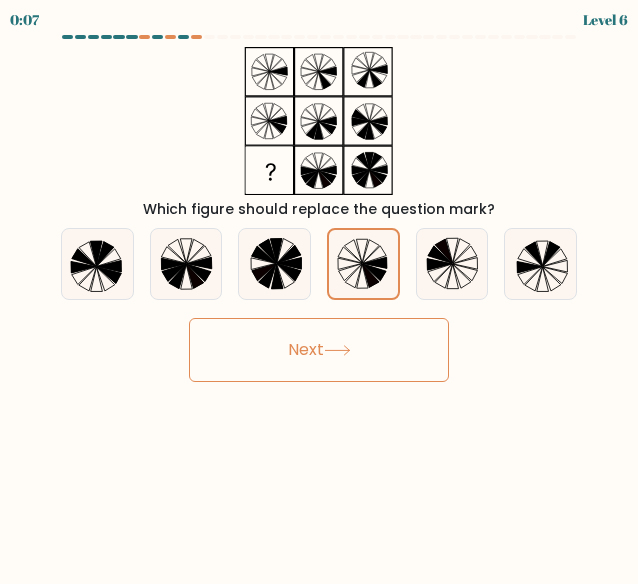 click 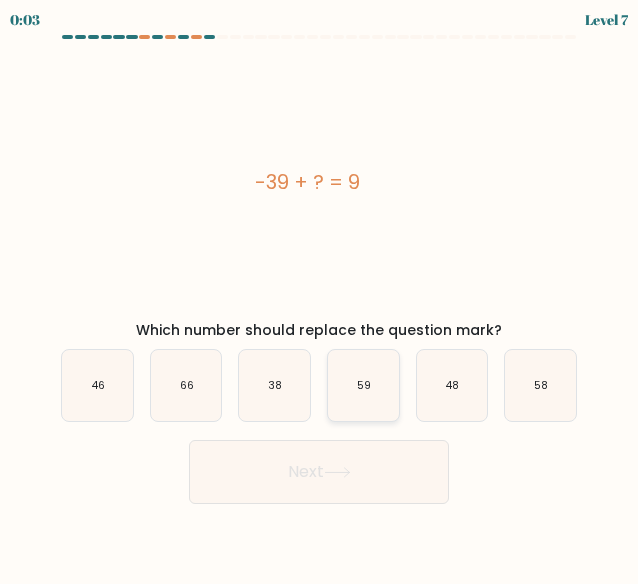 drag, startPoint x: 375, startPoint y: 398, endPoint x: 381, endPoint y: 419, distance: 21.84033 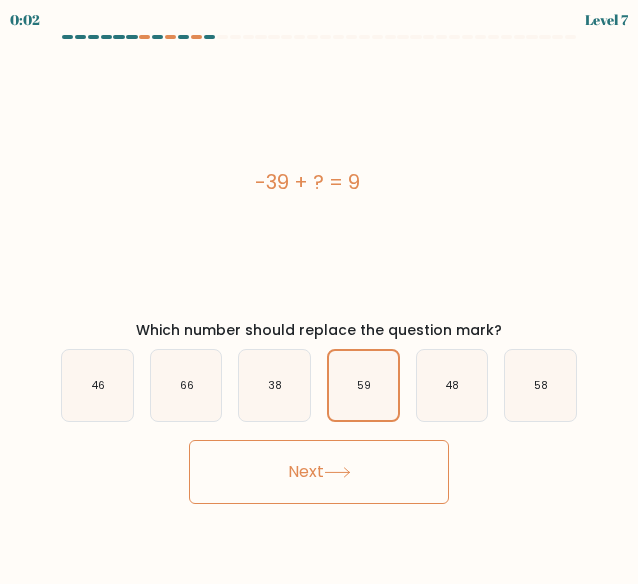 click on "Next" at bounding box center (319, 472) 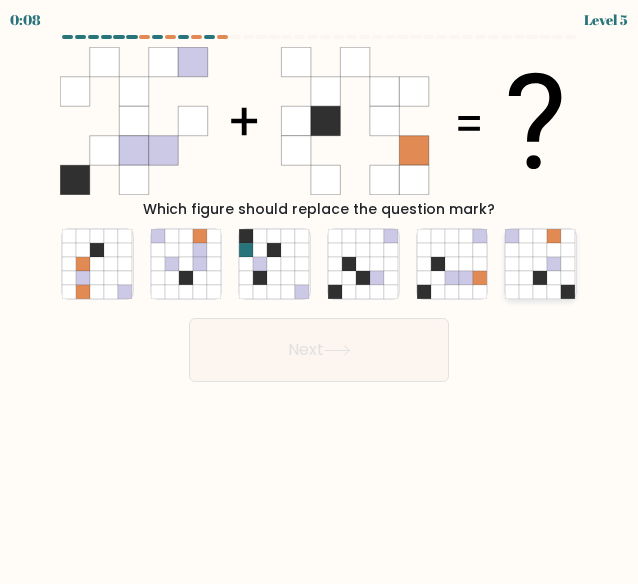 click 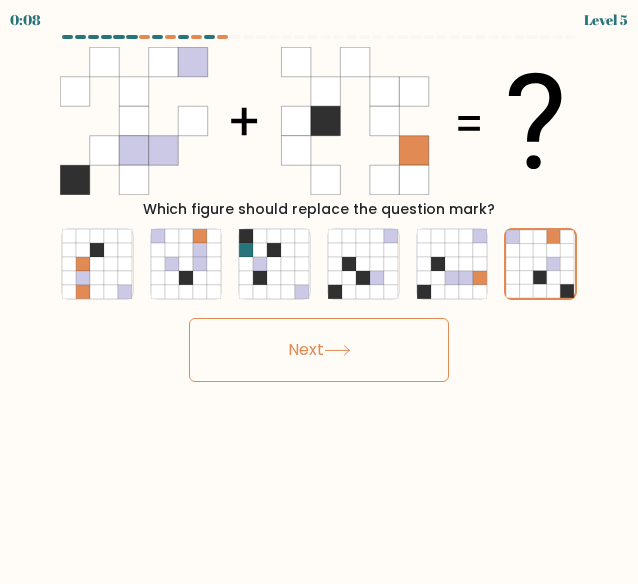 click on "Next" at bounding box center [319, 350] 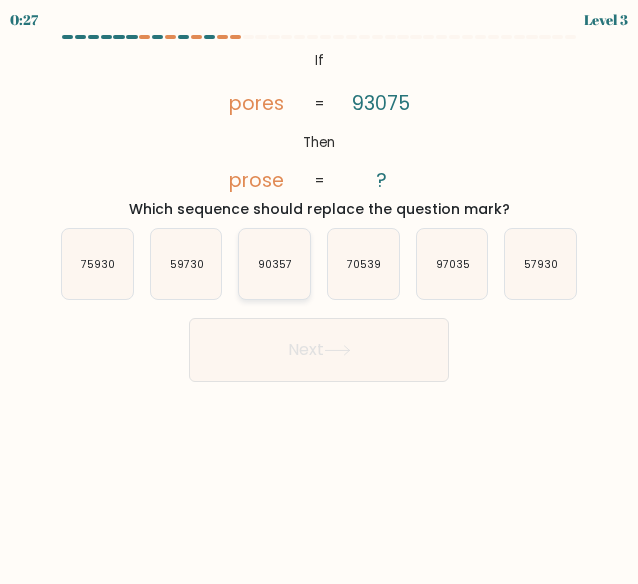 click on "90357" 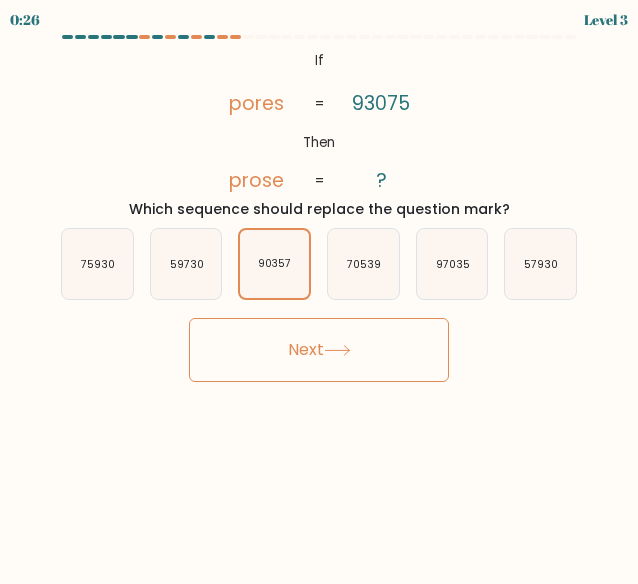click on "Next" at bounding box center [319, 350] 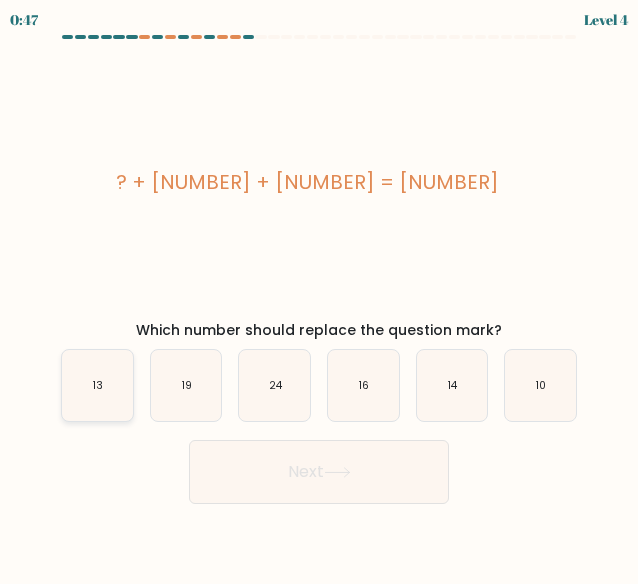 click on "13" 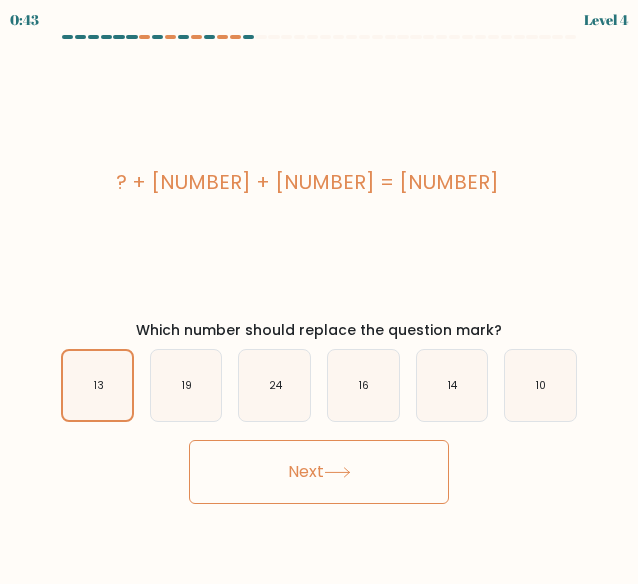 click on "Next" at bounding box center (319, 472) 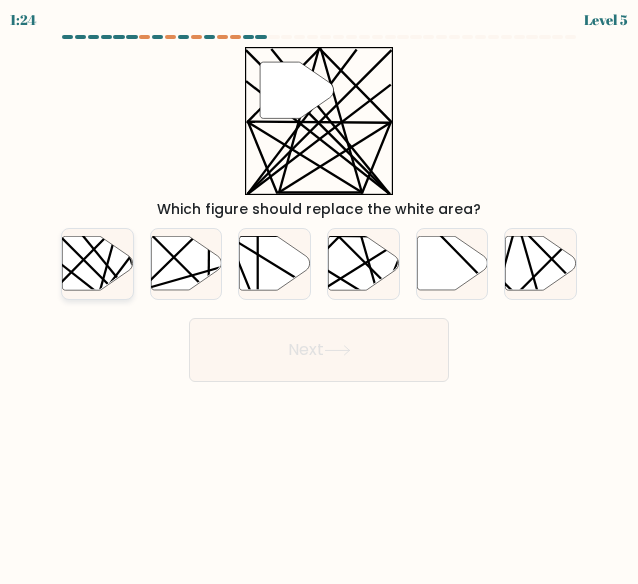 click 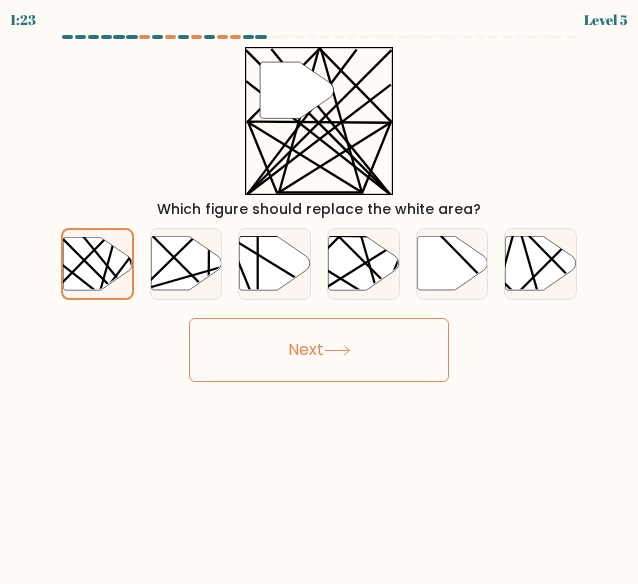 click 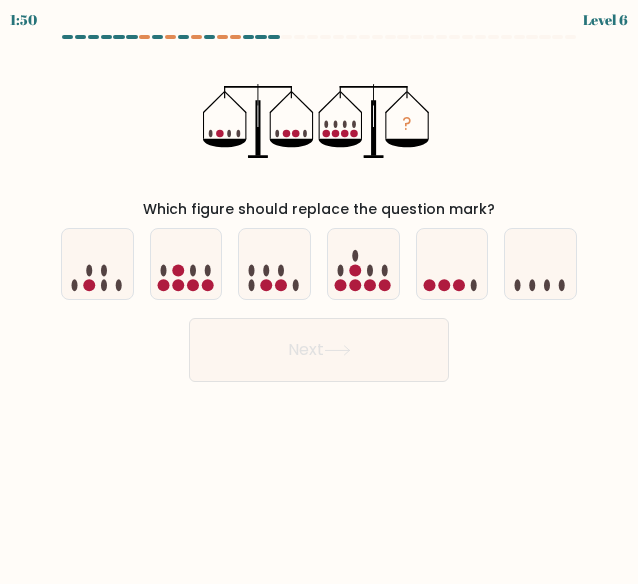 type 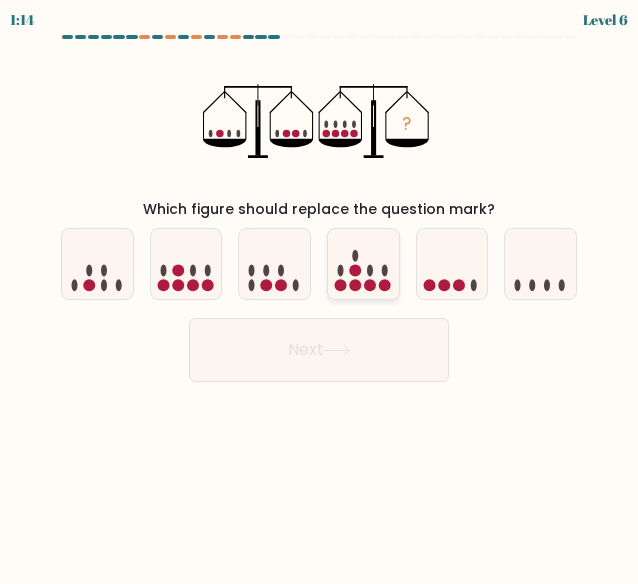 click 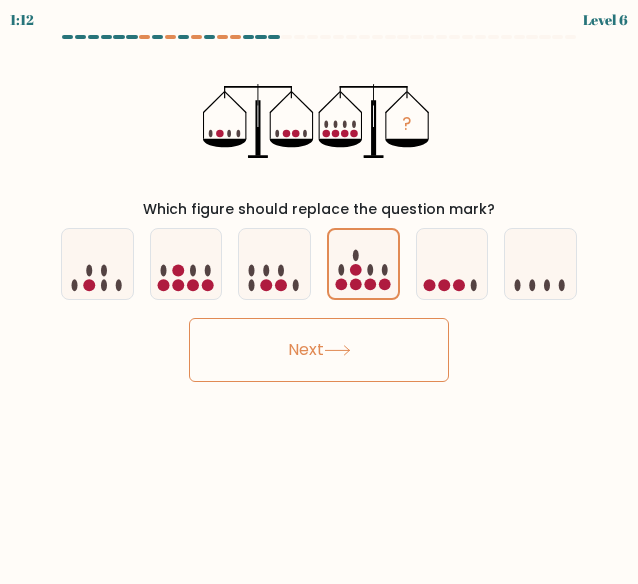 click on "Next" at bounding box center (319, 350) 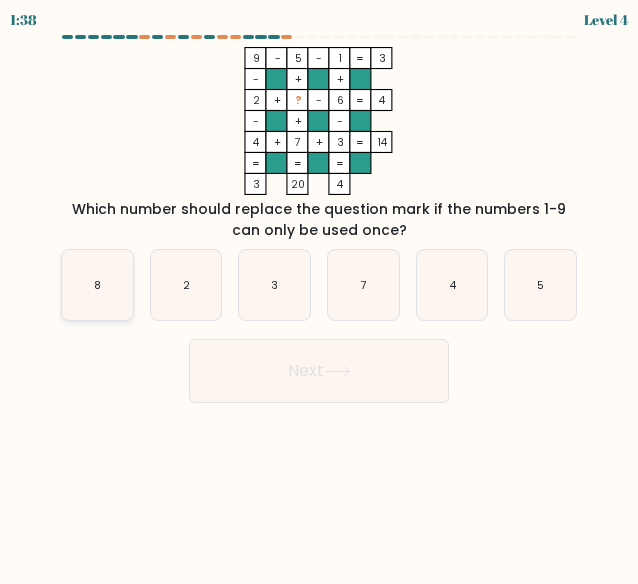 click on "8" 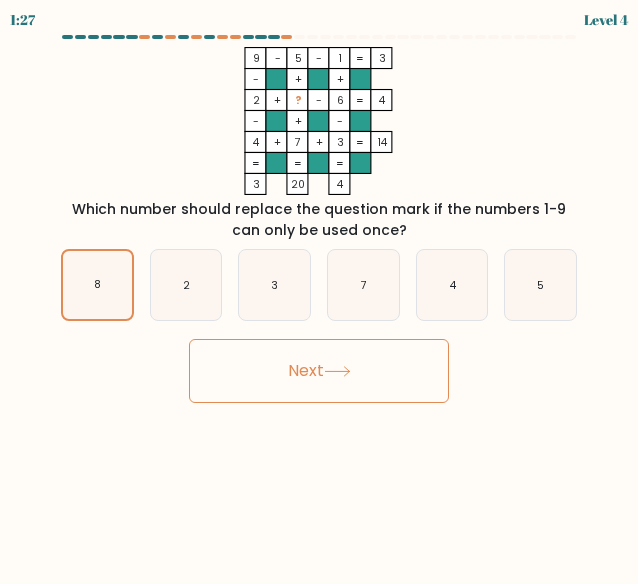 click on "Next" at bounding box center [319, 371] 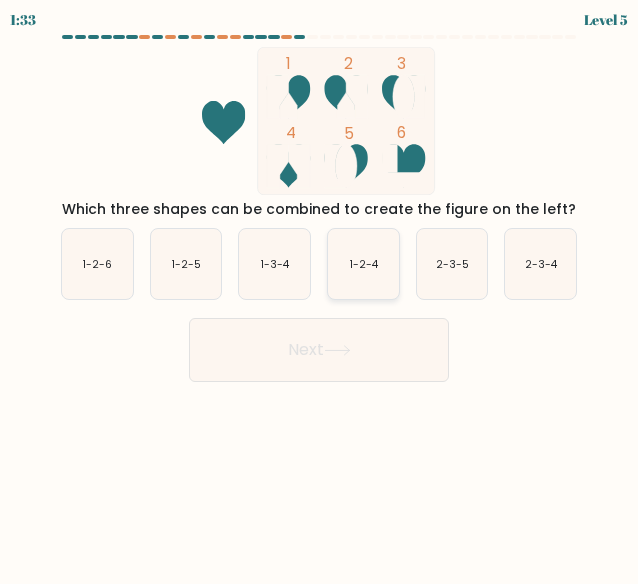 click on "1-2-4" 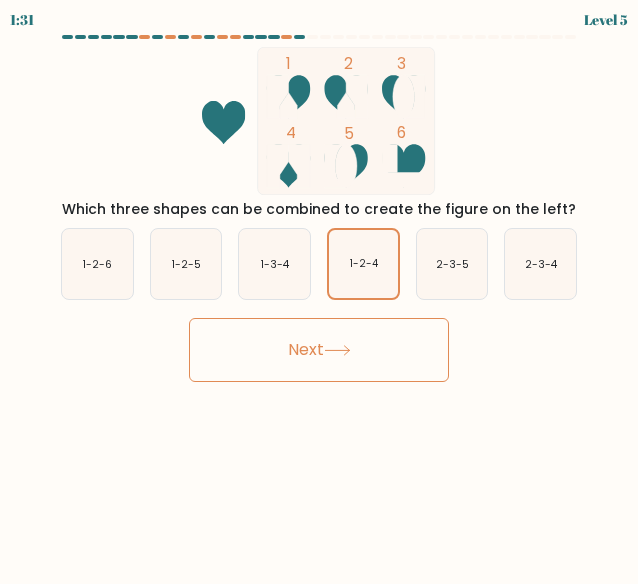 click 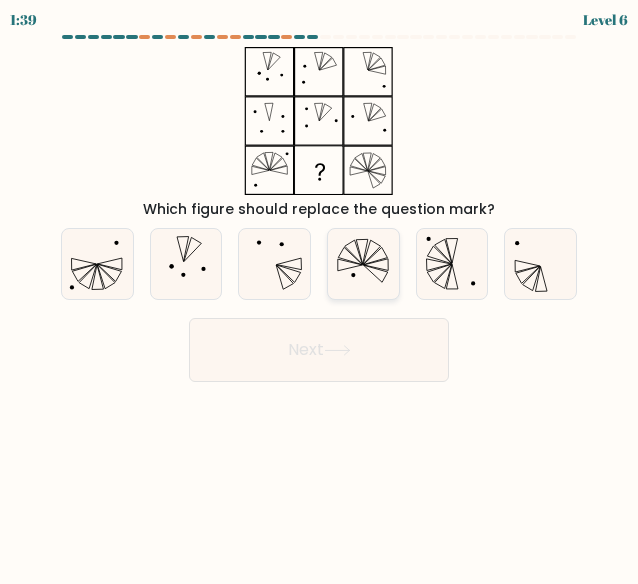 click 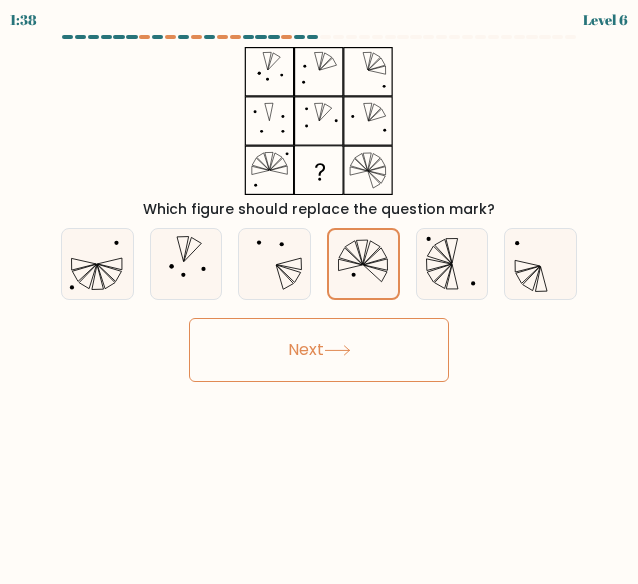 click on "Next" at bounding box center [319, 350] 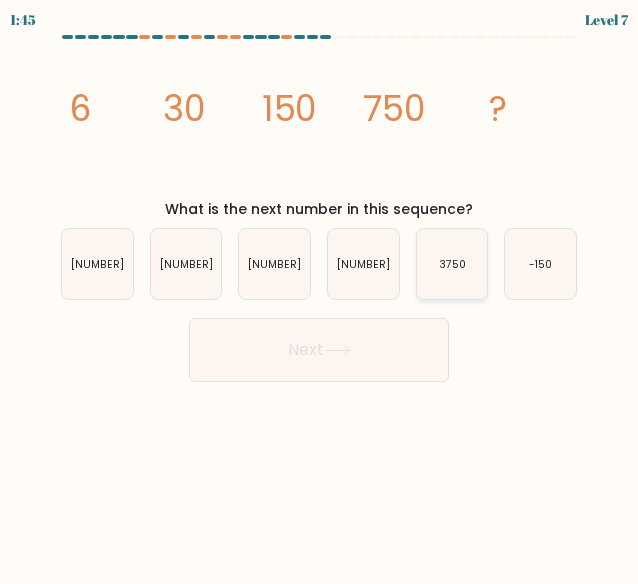 drag, startPoint x: 448, startPoint y: 271, endPoint x: 446, endPoint y: 282, distance: 11.18034 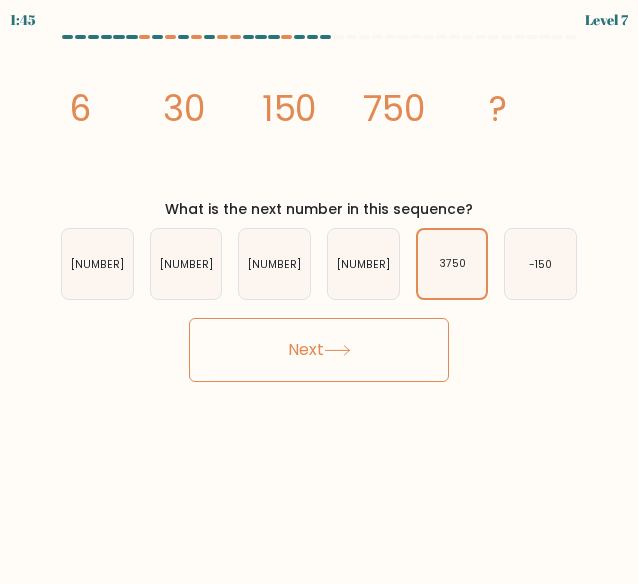 click 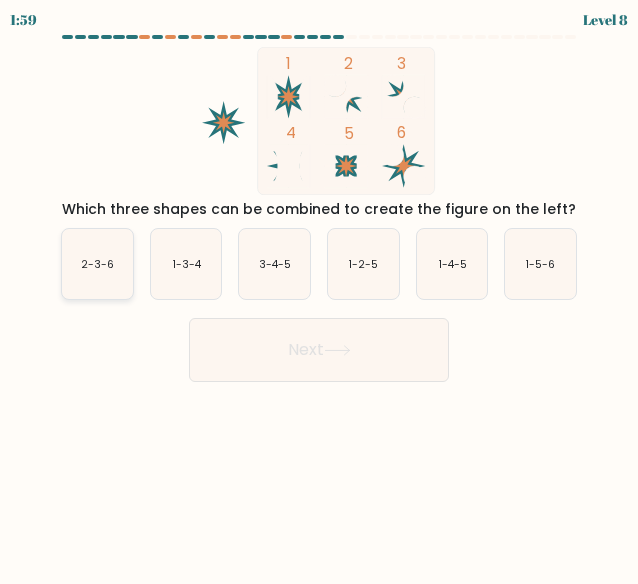 click on "2-3-6" 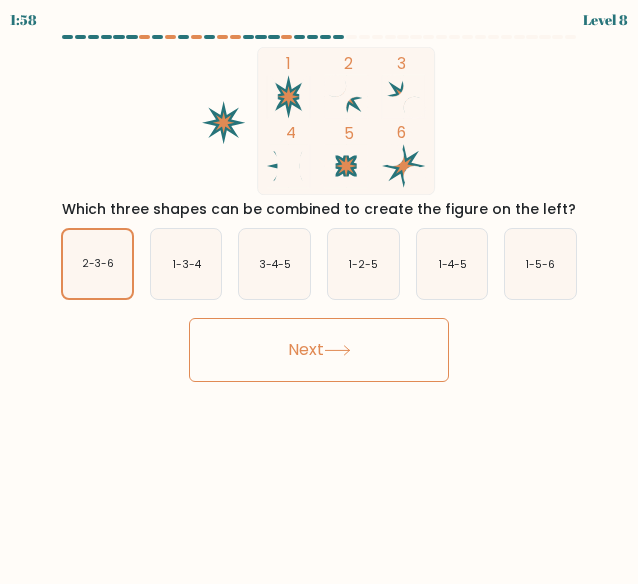 click on "Next" at bounding box center (319, 350) 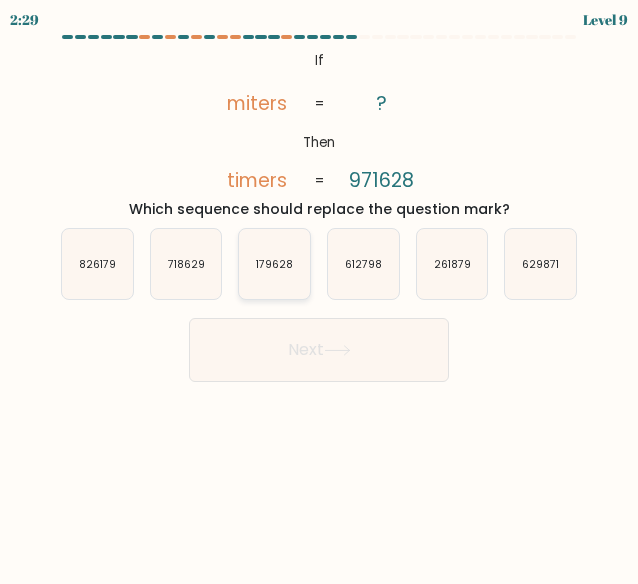click on "179628" 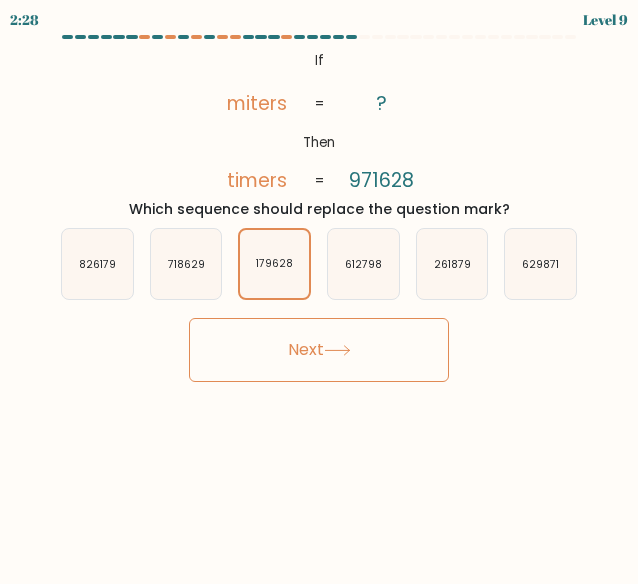 click on "Next" at bounding box center [319, 350] 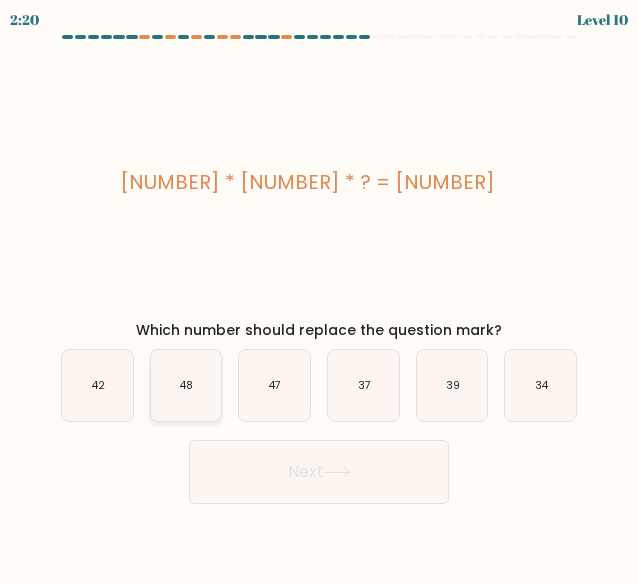 drag, startPoint x: 199, startPoint y: 391, endPoint x: 214, endPoint y: 404, distance: 19.849434 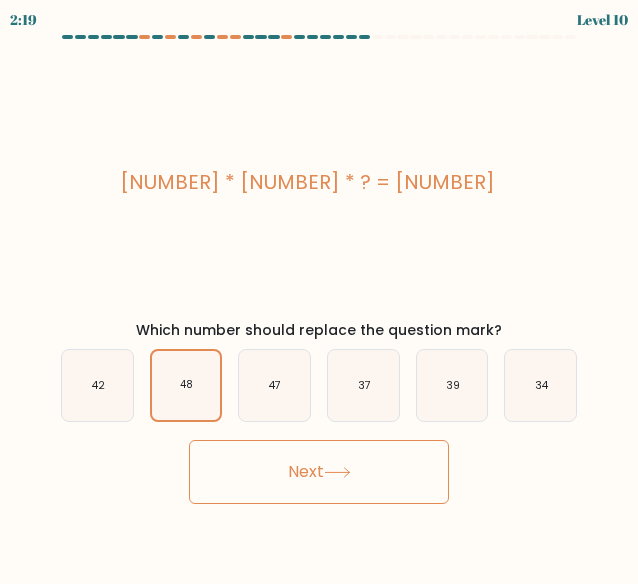 click on "Next" at bounding box center (319, 472) 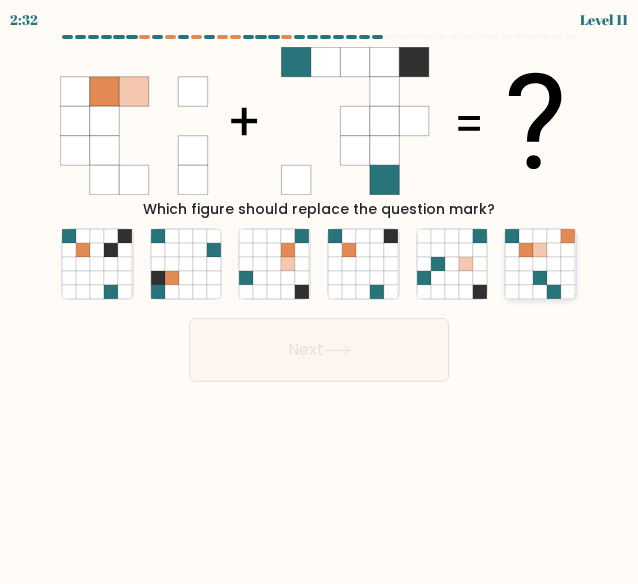 click 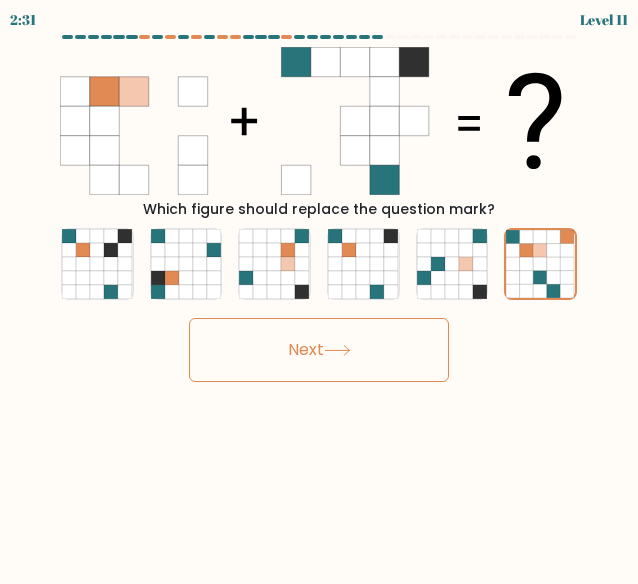 click on "Next" at bounding box center (319, 350) 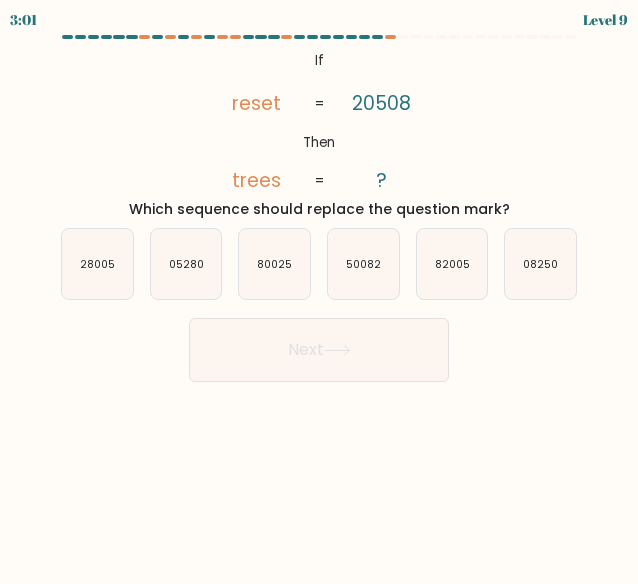 drag, startPoint x: 460, startPoint y: 268, endPoint x: 447, endPoint y: 301, distance: 35.468296 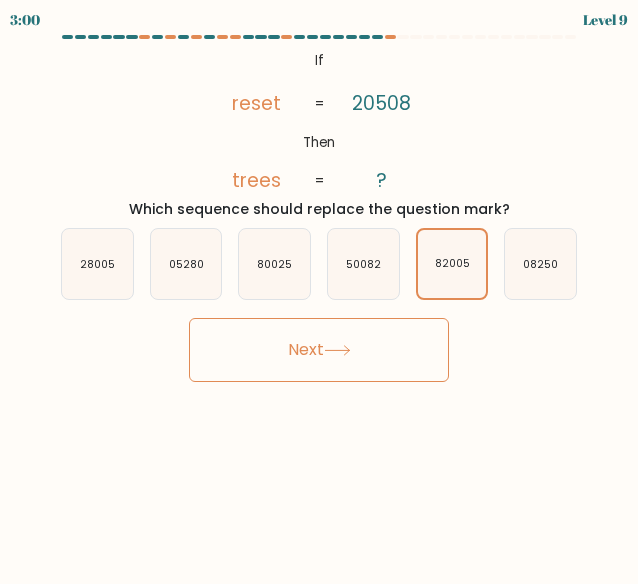 click on "Next" at bounding box center (319, 350) 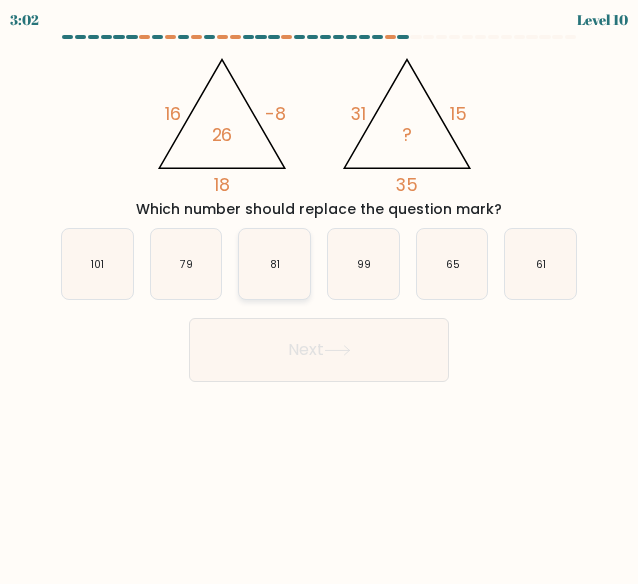 drag, startPoint x: 288, startPoint y: 273, endPoint x: 312, endPoint y: 305, distance: 40 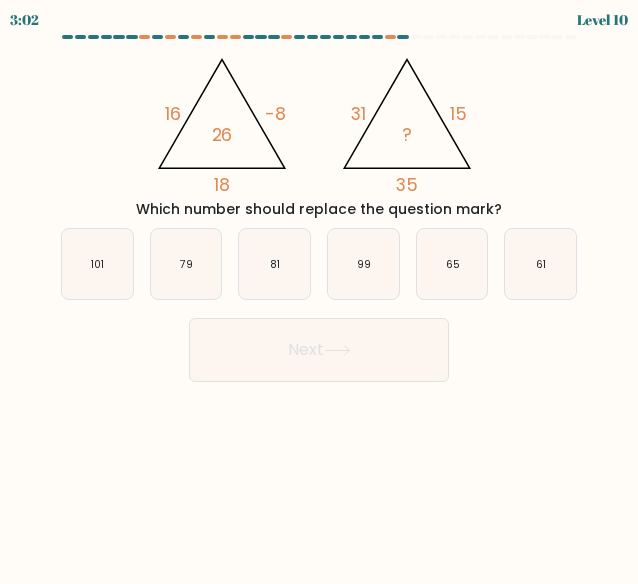 click on "81" 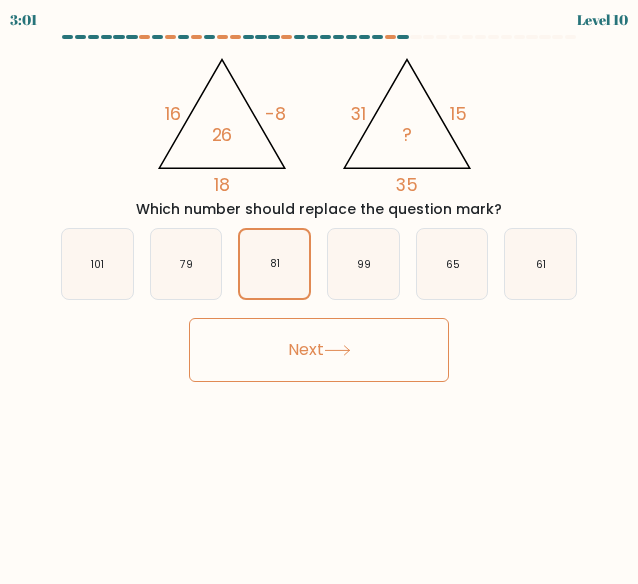 click on "Next" at bounding box center [319, 350] 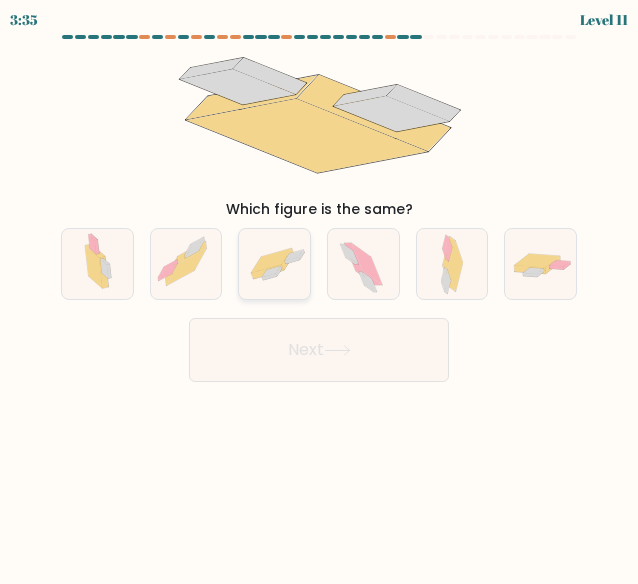 click 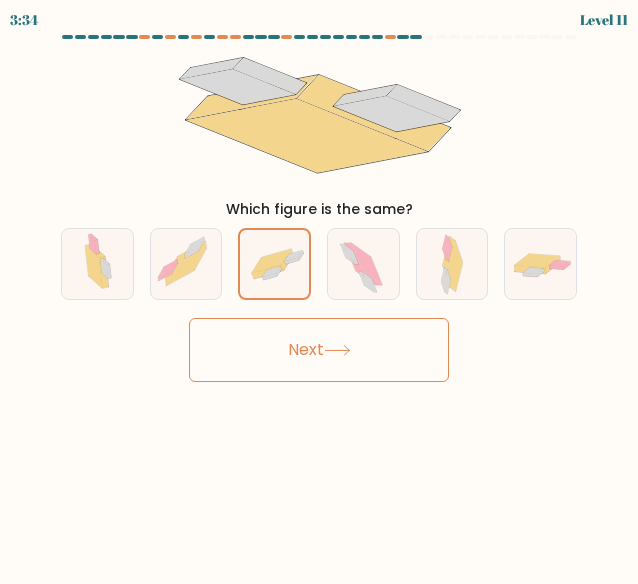click on "Next" at bounding box center [319, 350] 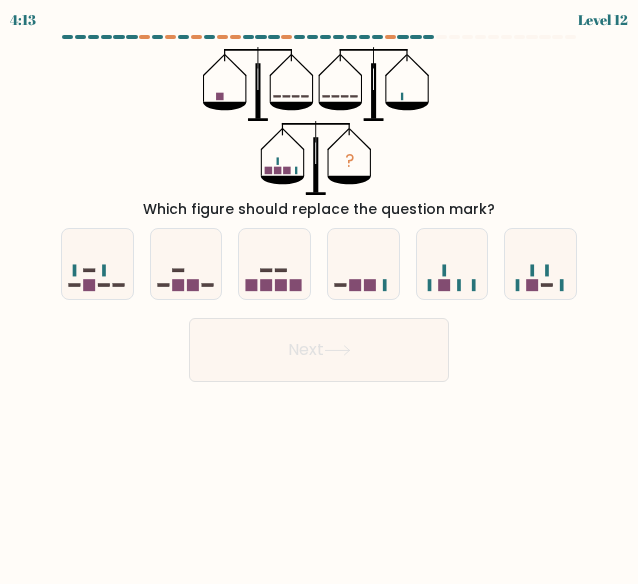 type 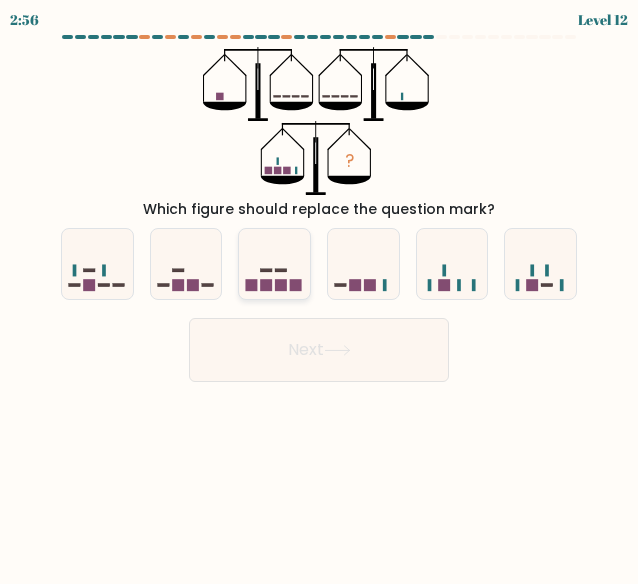drag, startPoint x: 264, startPoint y: 279, endPoint x: 292, endPoint y: 305, distance: 38.209946 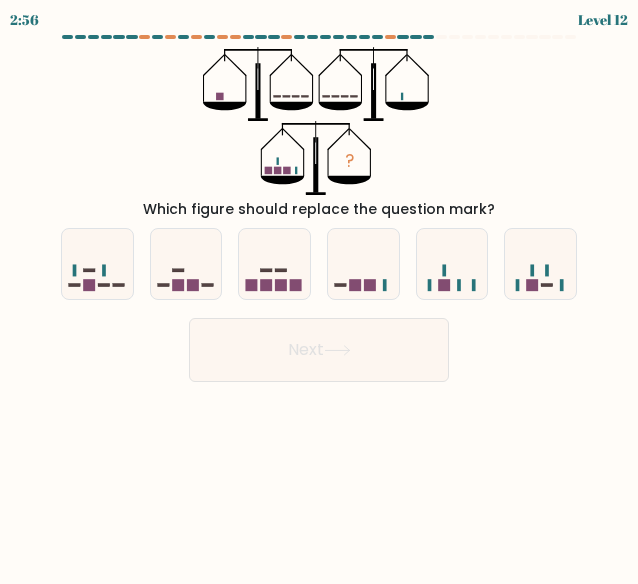 click on "c." at bounding box center (319, 294) 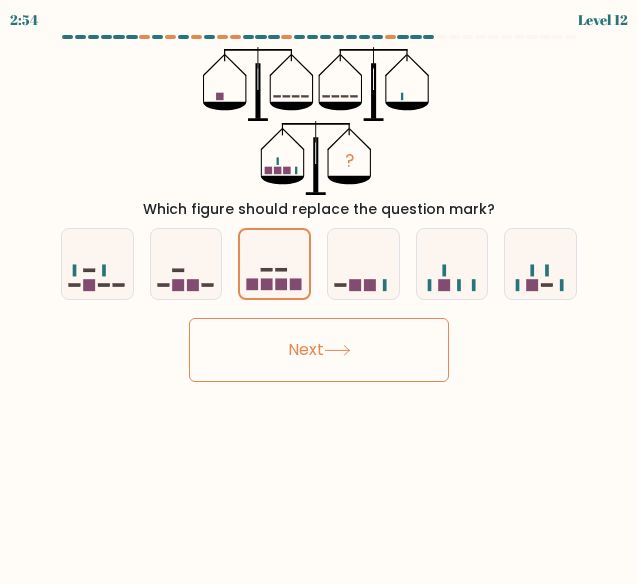 click on "Next" at bounding box center (319, 350) 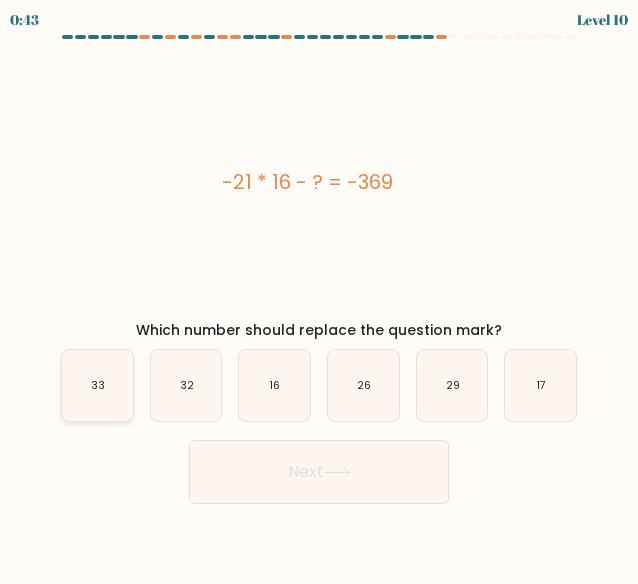 click on "33" 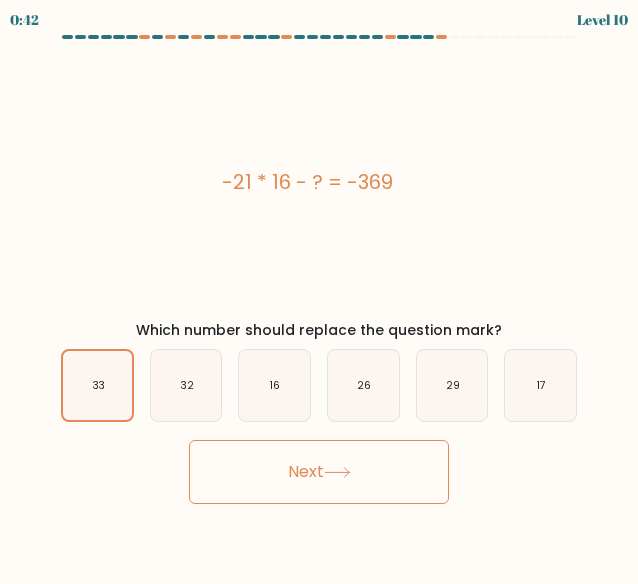 drag, startPoint x: 270, startPoint y: 464, endPoint x: 288, endPoint y: 477, distance: 22.203604 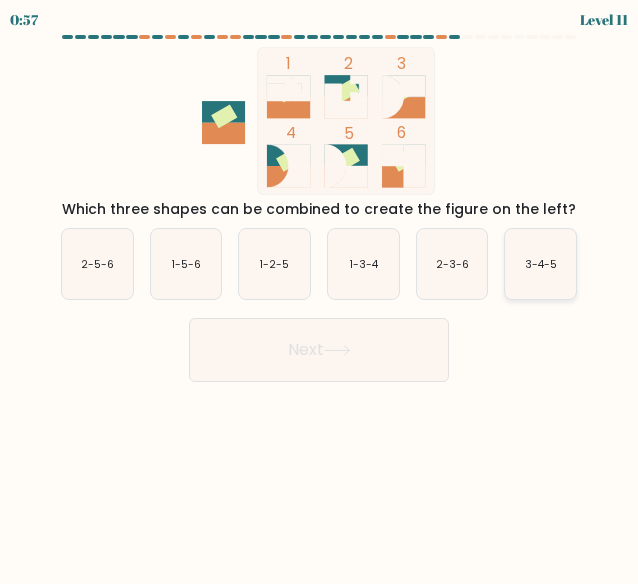 click on "3-4-5" 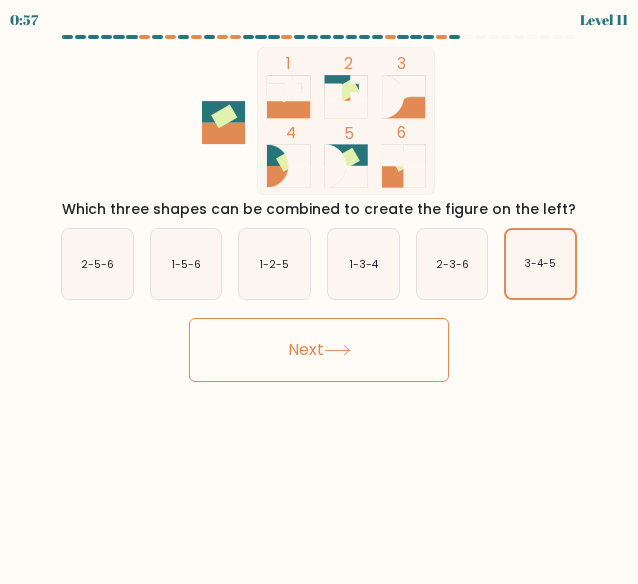 click on "Next" at bounding box center (319, 350) 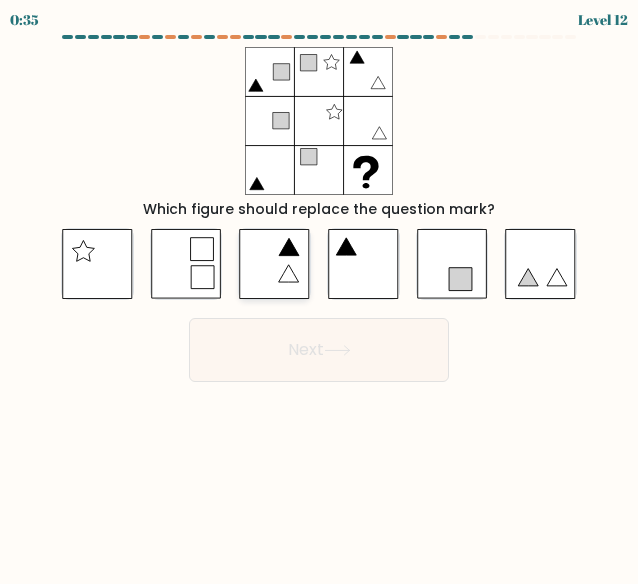 click 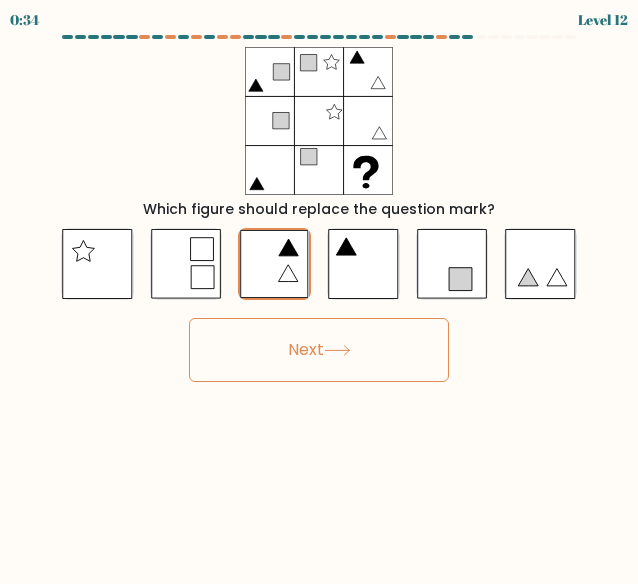 click on "Next" at bounding box center (319, 350) 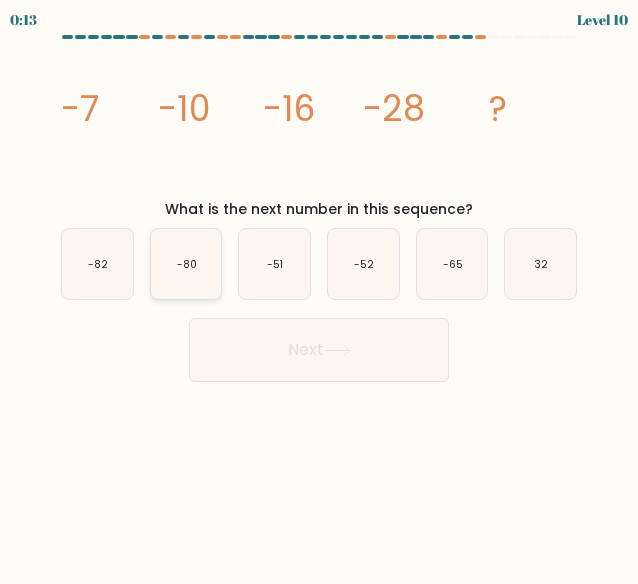 click on "-80" 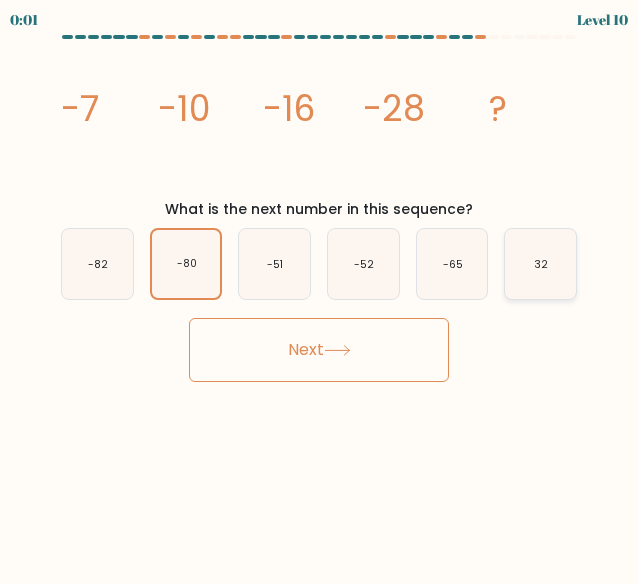click on "32" 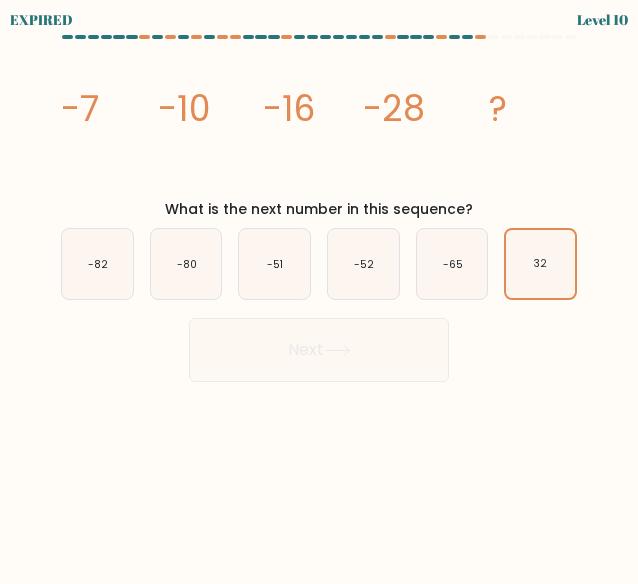 click on "Next" at bounding box center [319, 345] 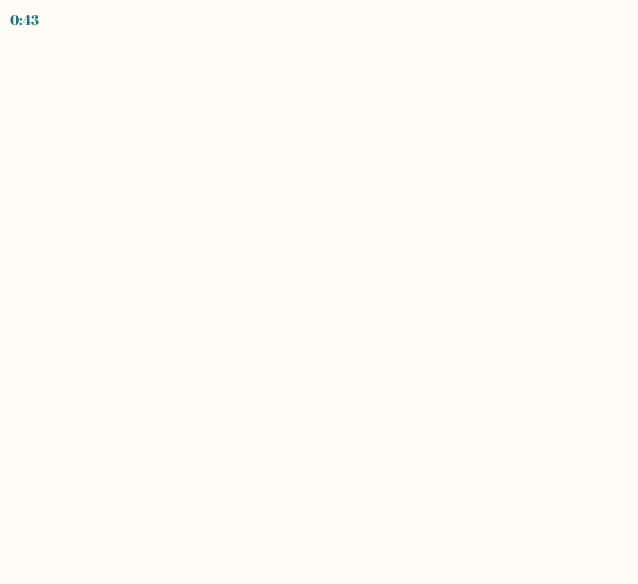 scroll, scrollTop: 0, scrollLeft: 0, axis: both 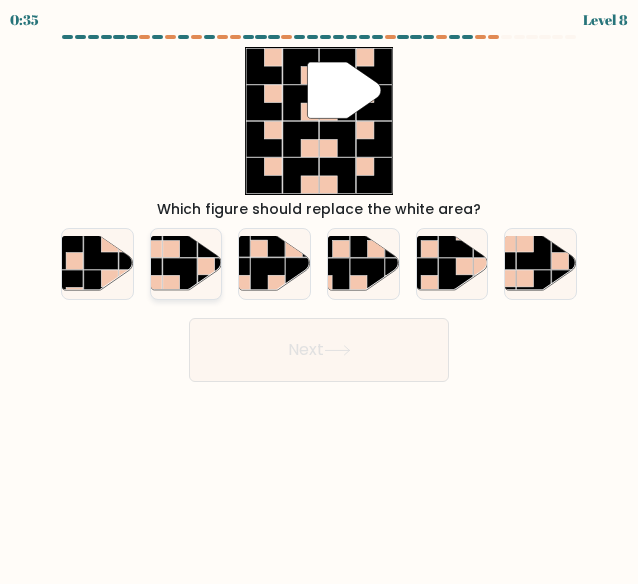 click 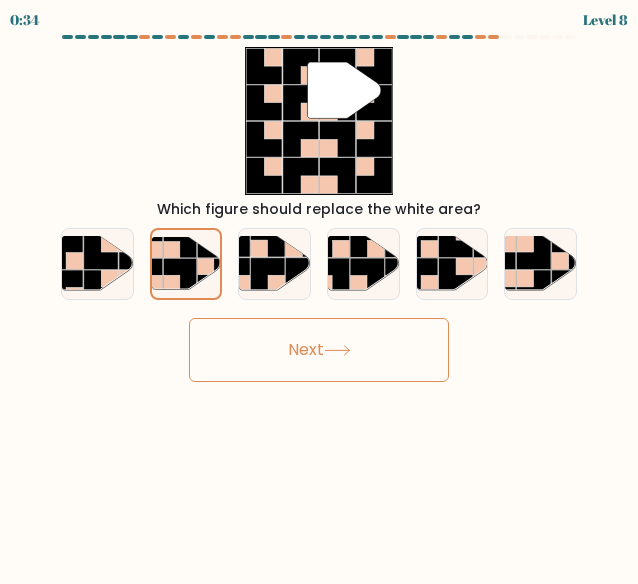 click on "Next" at bounding box center (319, 350) 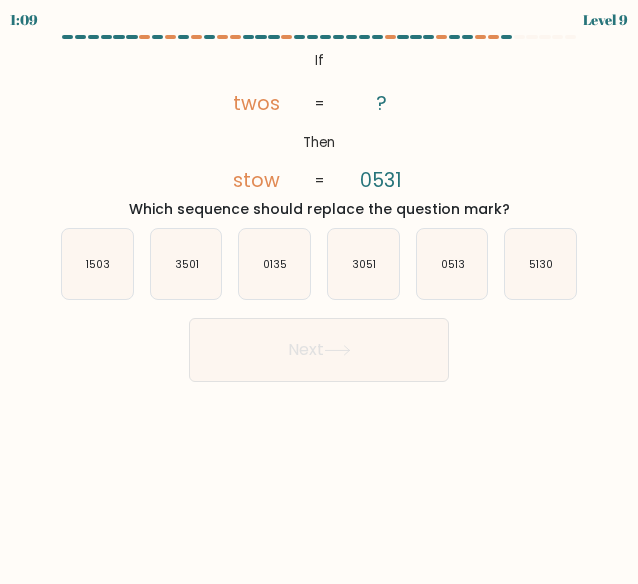 drag, startPoint x: 540, startPoint y: 268, endPoint x: 470, endPoint y: 328, distance: 92.19544 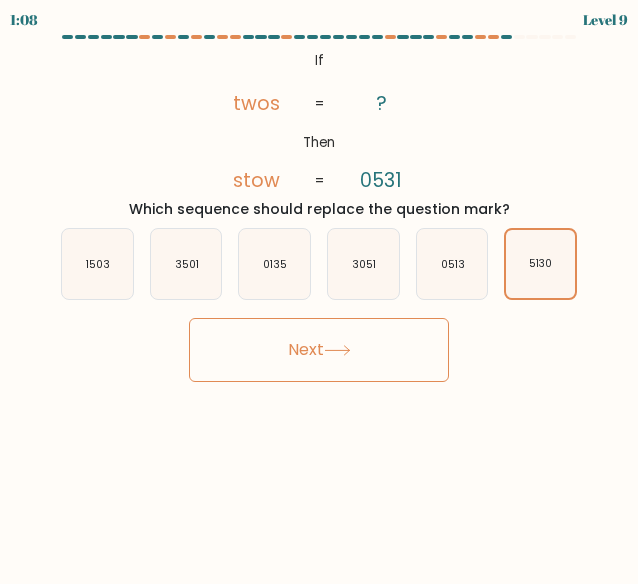 click on "Next" at bounding box center (319, 350) 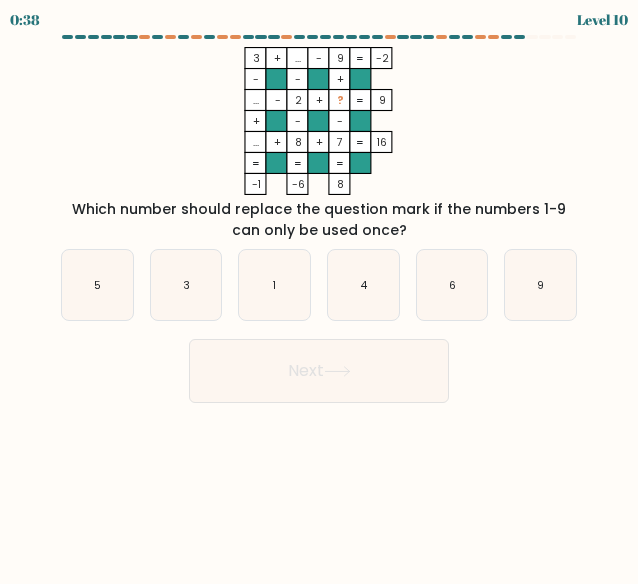 click on "..." 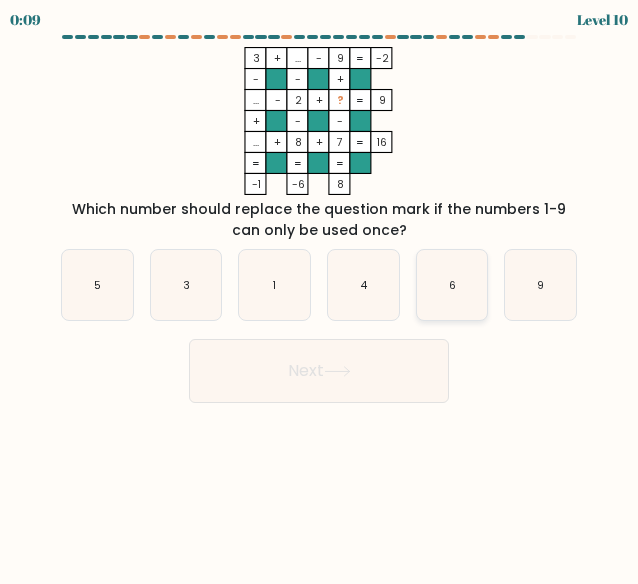 click on "6" 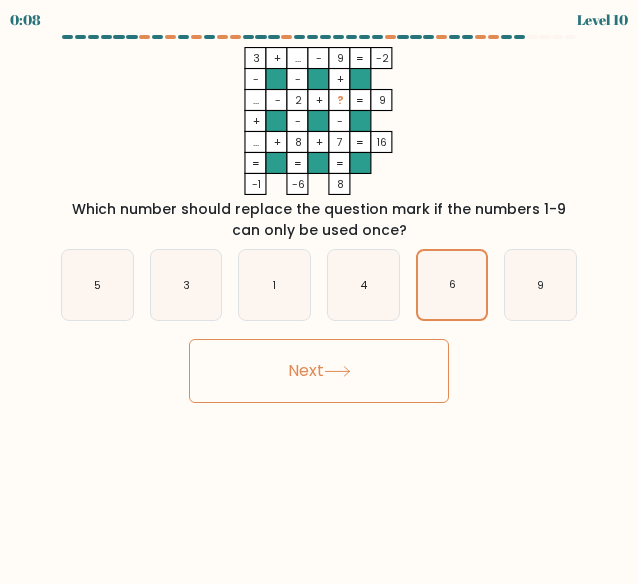 click on "Next" at bounding box center [319, 371] 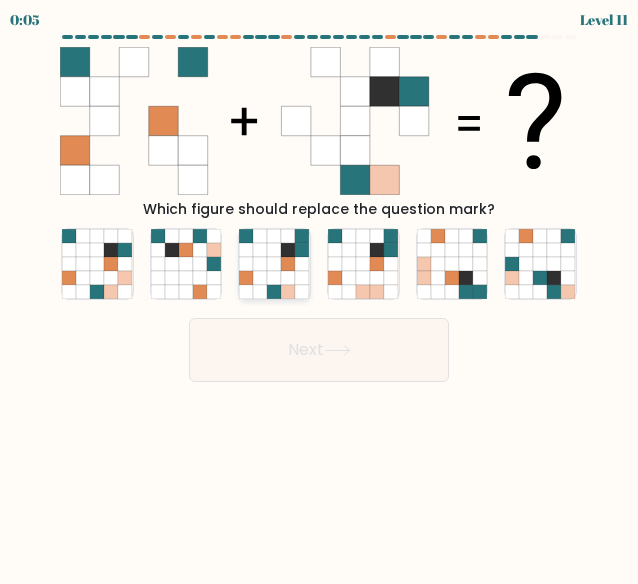 click 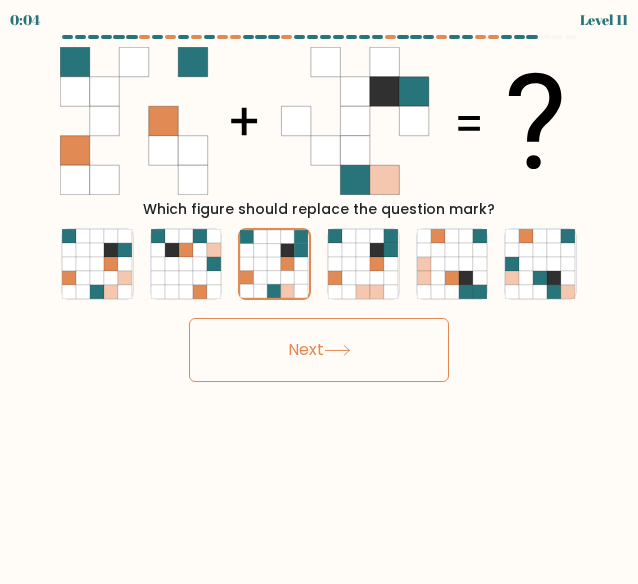 click 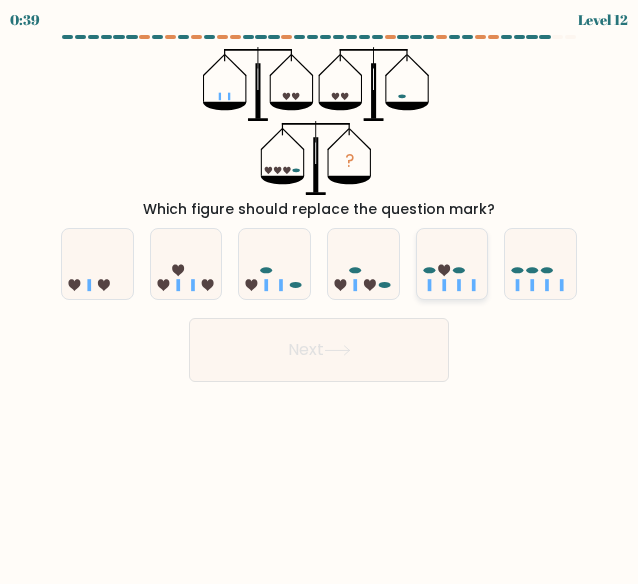 click 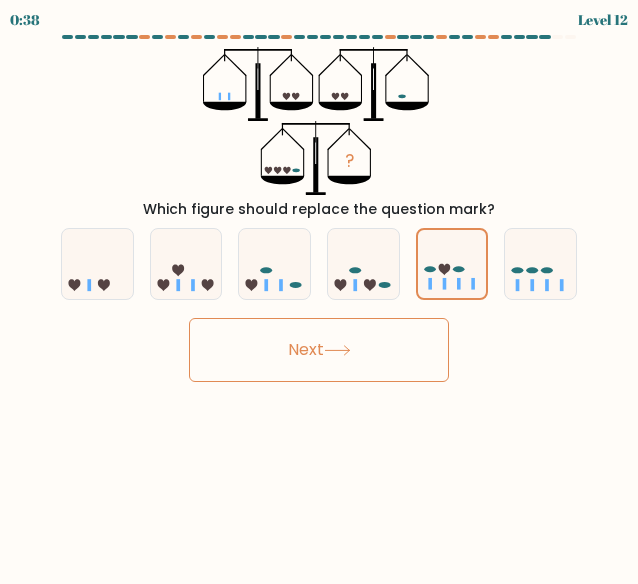 click on "Next" at bounding box center [319, 350] 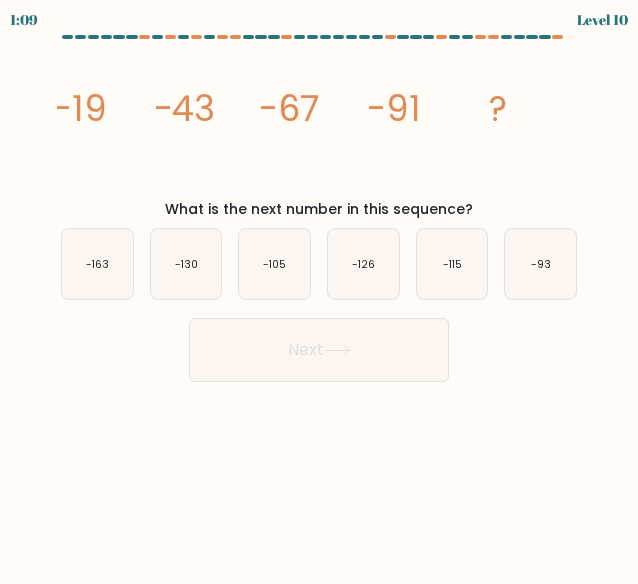 drag, startPoint x: 460, startPoint y: 258, endPoint x: 362, endPoint y: 357, distance: 139.30183 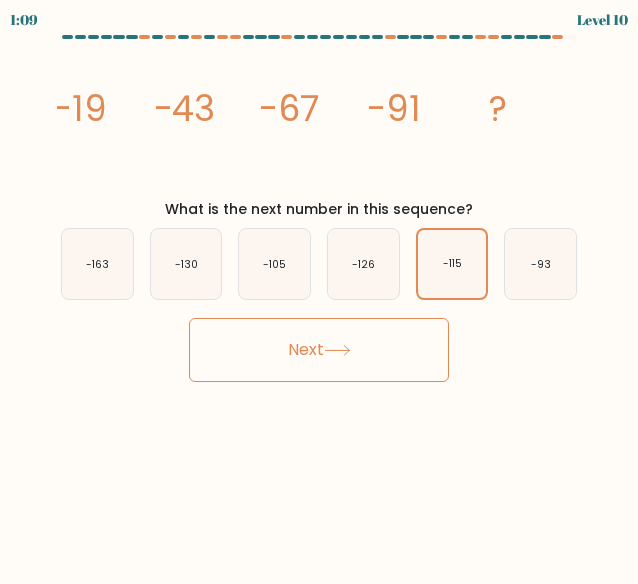 click on "Next" at bounding box center [319, 350] 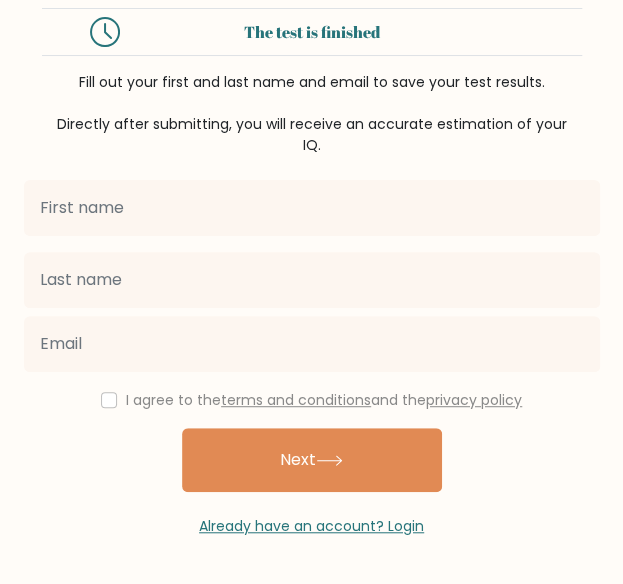 scroll, scrollTop: 0, scrollLeft: 0, axis: both 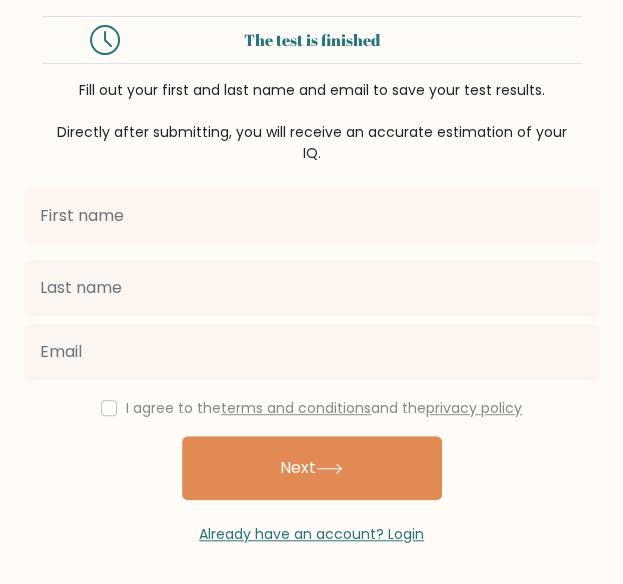click at bounding box center [312, 216] 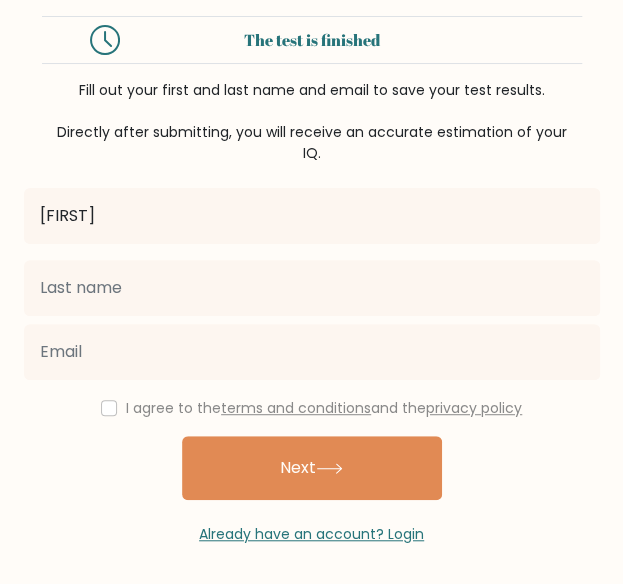 type on "[FIRST]" 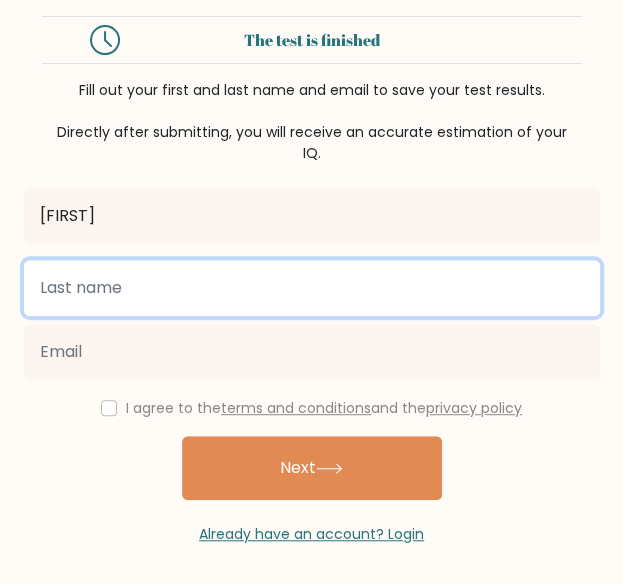 click at bounding box center [312, 288] 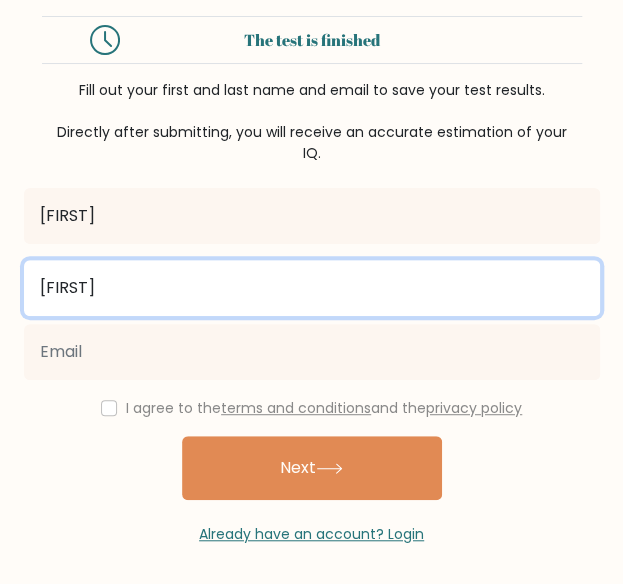 type on "[FIRST]" 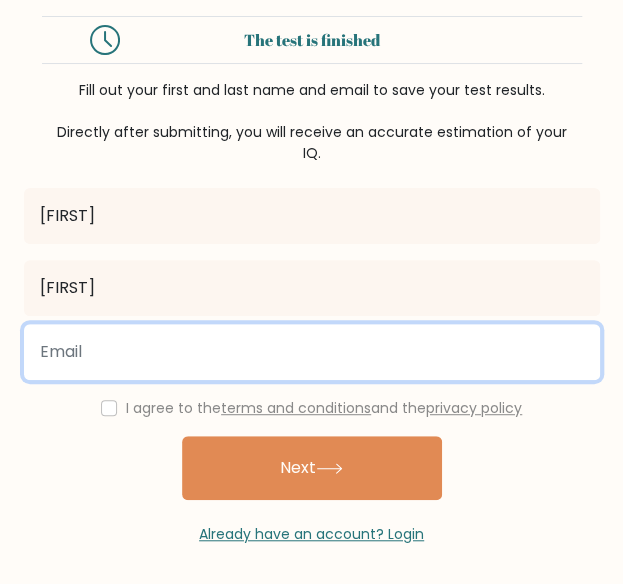 click at bounding box center (312, 352) 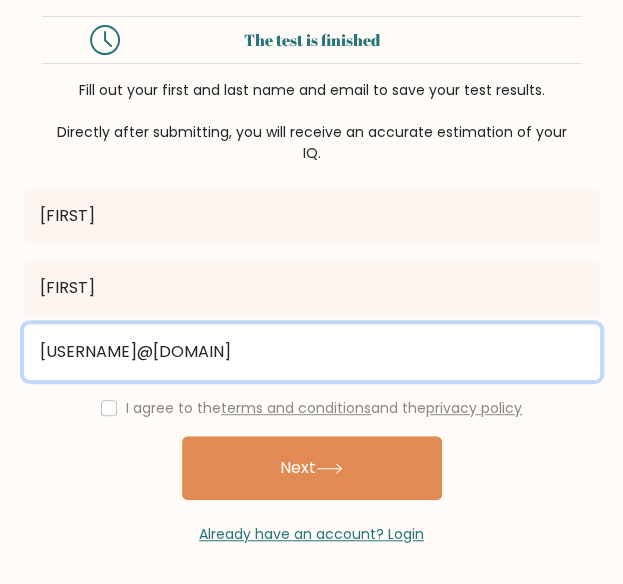 type on "[USERNAME]@[DOMAIN]" 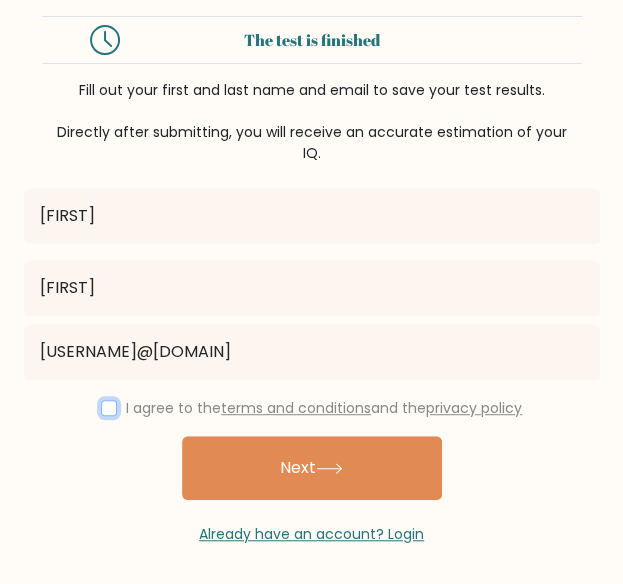 click at bounding box center [109, 408] 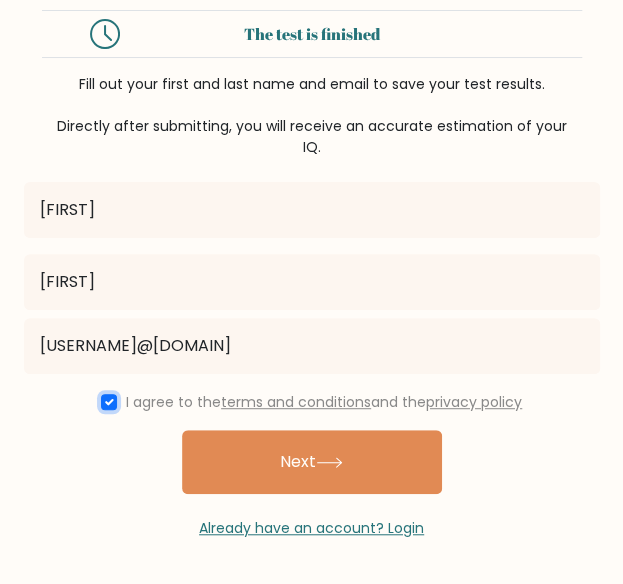 scroll, scrollTop: 8, scrollLeft: 0, axis: vertical 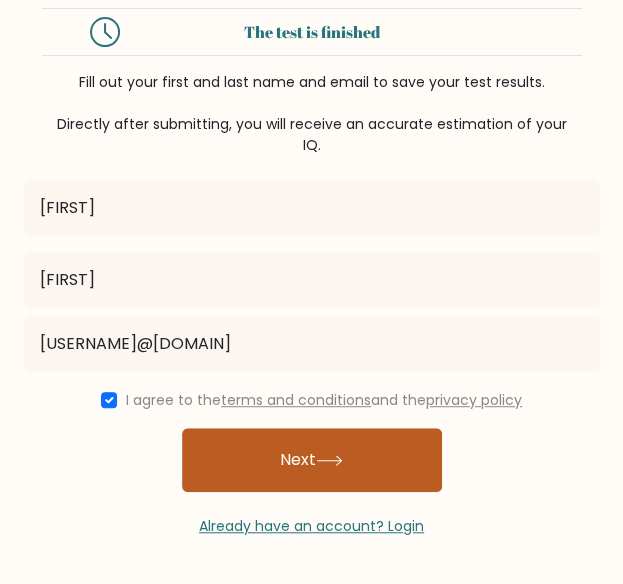 click on "Next" at bounding box center (312, 460) 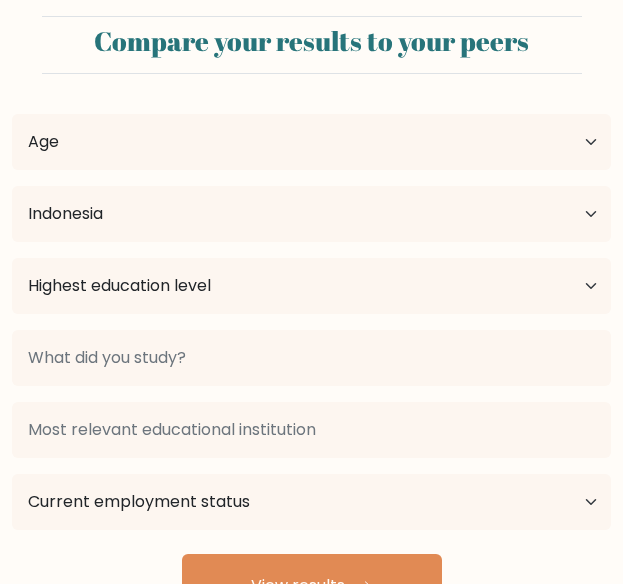 select on "ID" 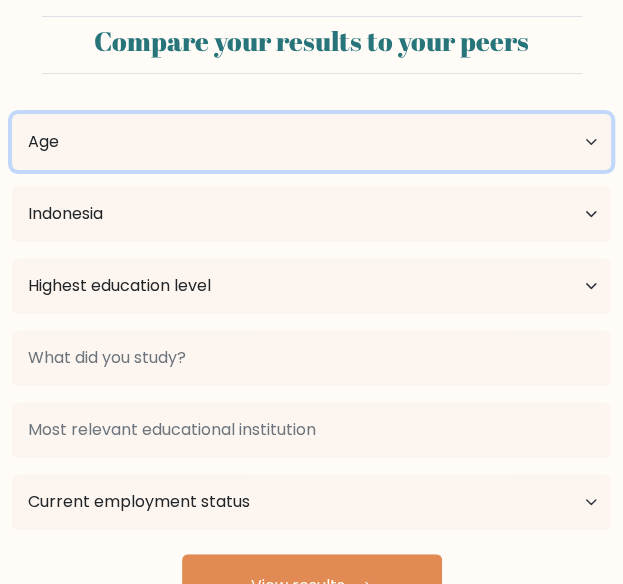 click on "Age
Under 18 years old
18-24 years old
25-34 years old
35-44 years old
45-54 years old
55-64 years old
65 years old and above" at bounding box center (311, 142) 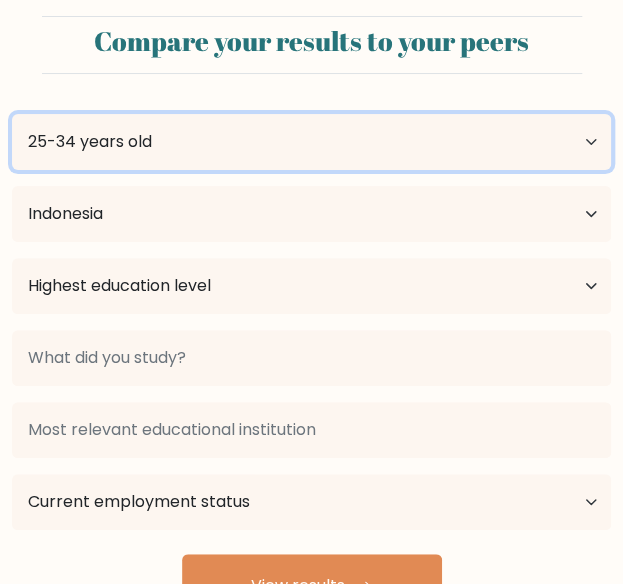 click on "Age
Under 18 years old
18-24 years old
25-34 years old
35-44 years old
45-54 years old
55-64 years old
65 years old and above" at bounding box center (311, 142) 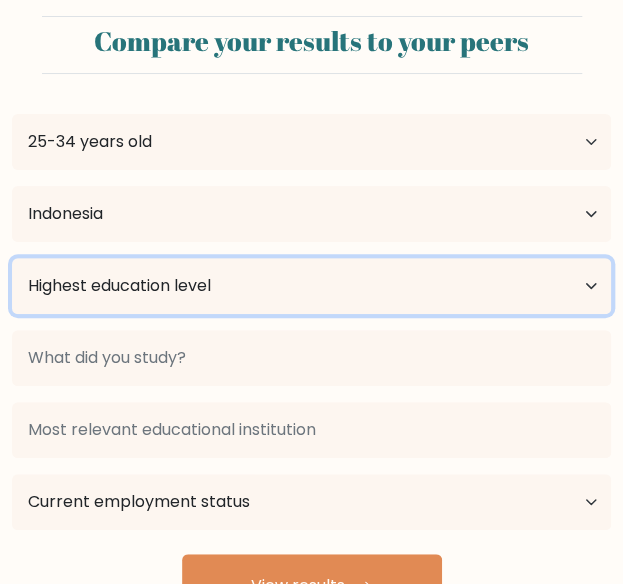 click on "Highest education level
No schooling
Primary
Lower Secondary
Upper Secondary
Occupation Specific
Bachelor's degree
Master's degree
Doctoral degree" at bounding box center (311, 286) 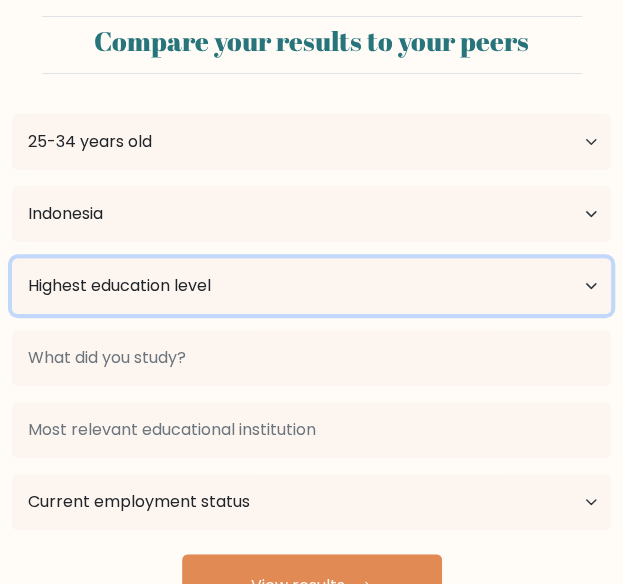 select on "bachelors_degree" 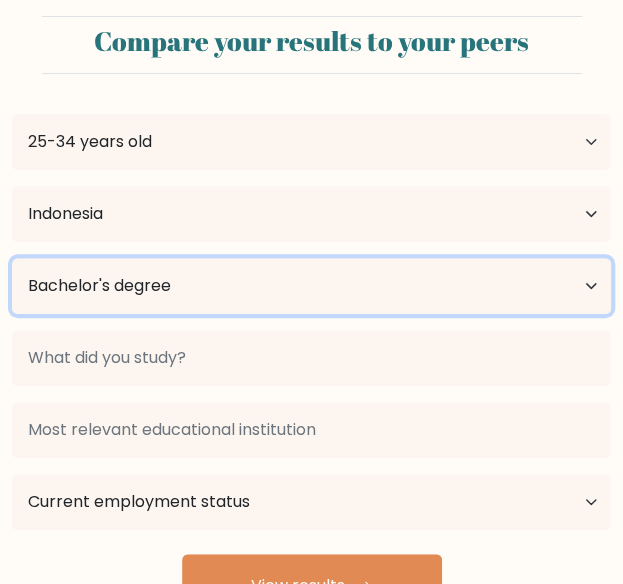 click on "Highest education level
No schooling
Primary
Lower Secondary
Upper Secondary
Occupation Specific
Bachelor's degree
Master's degree
Doctoral degree" at bounding box center [311, 286] 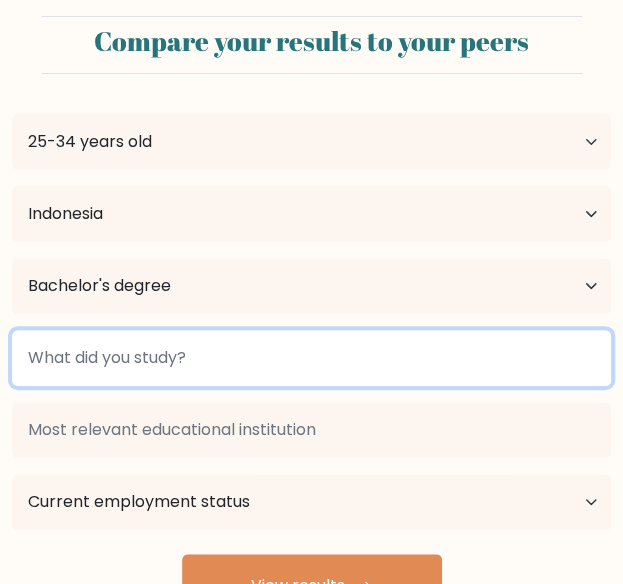 click at bounding box center (311, 358) 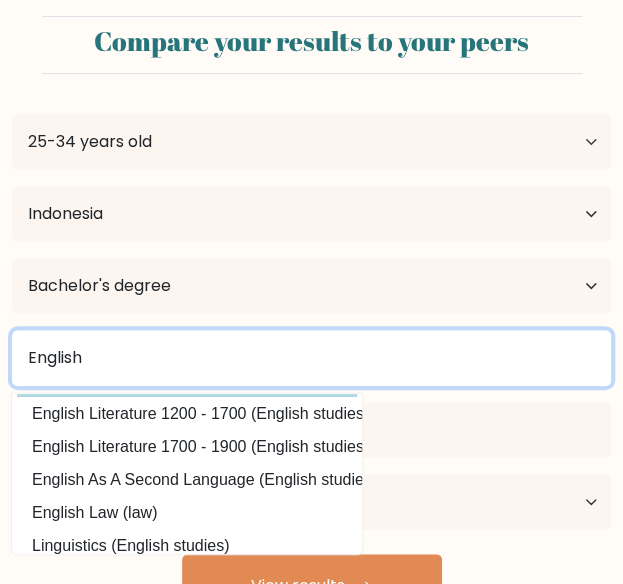 scroll, scrollTop: 195, scrollLeft: 0, axis: vertical 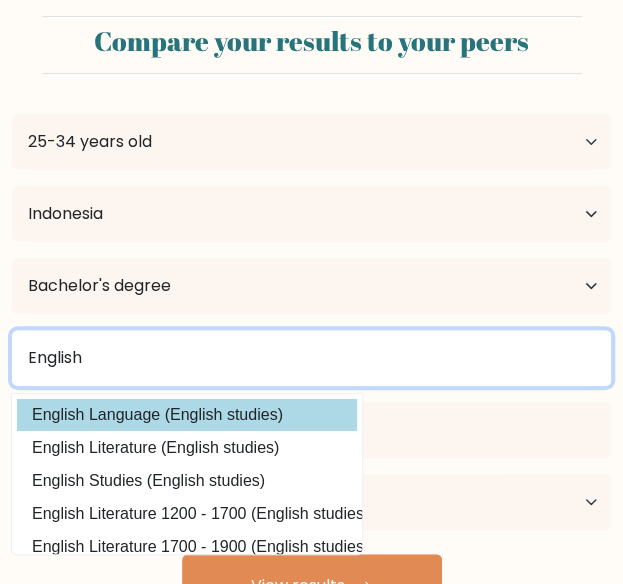 type on "English" 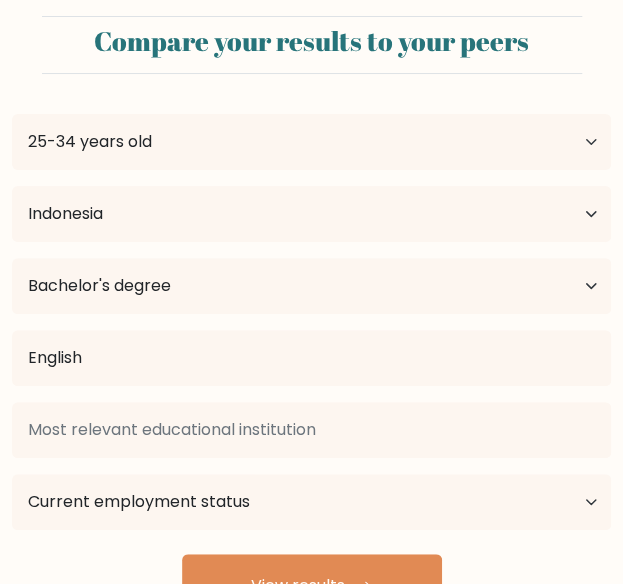 click on "Zayn
Mohammad
Age
Under 18 years old
18-24 years old
25-34 years old
35-44 years old
45-54 years old
55-64 years old
65 years old and above
Country
Afghanistan
Albania
Algeria
American Samoa
Andorra
Angola
Anguilla
Antarctica
Antigua and Barbuda
Argentina
Armenia
Aruba
Australia
Austria
Azerbaijan
Bahamas
Bahrain
Bangladesh
Barbados
Belarus
Belgium
Belize
Benin
Bermuda
Bhutan
Bolivia
Bonaire, Sint Eustatius and Saba
Bosnia and Herzegovina
Botswana
Bouvet Island
Brazil
Brunei" at bounding box center (311, 354) 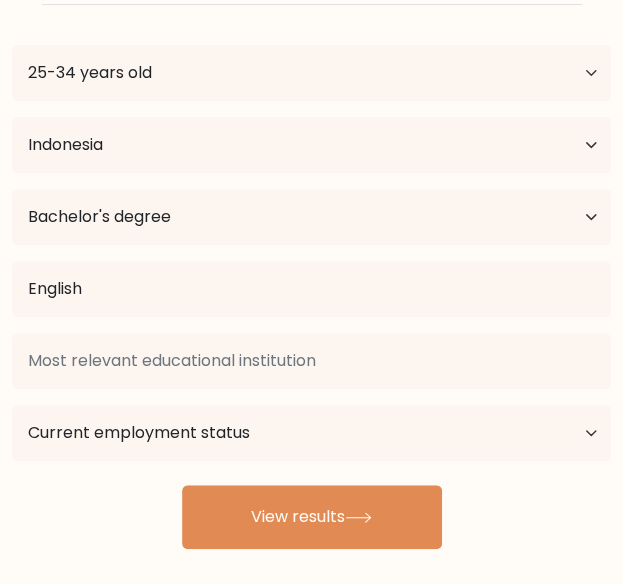 scroll, scrollTop: 100, scrollLeft: 0, axis: vertical 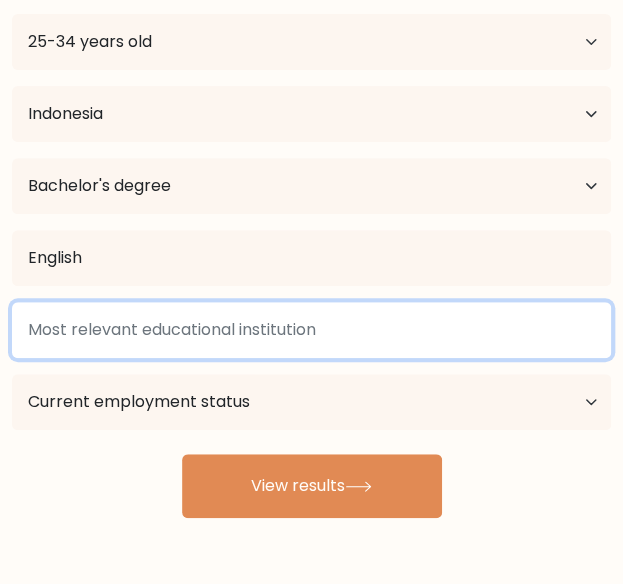 click at bounding box center (311, 330) 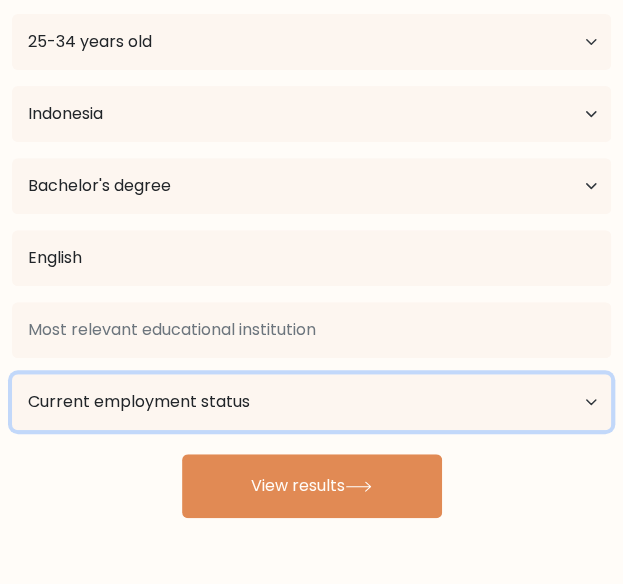 click on "Current employment status
Employed
Student
Retired
Other / prefer not to answer" at bounding box center (311, 402) 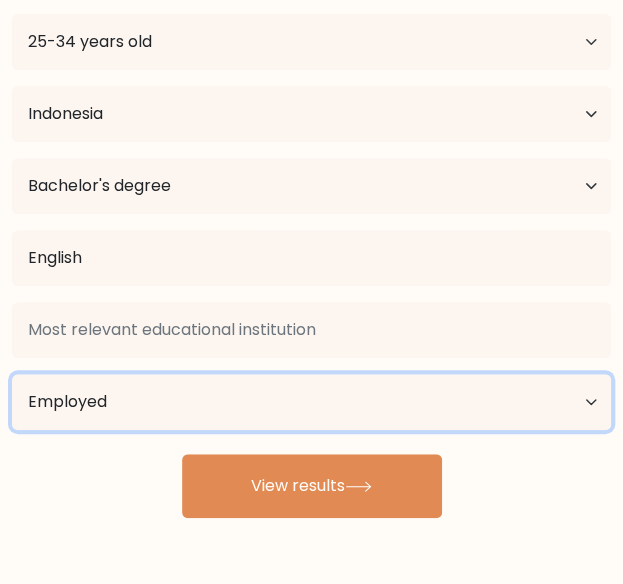 click on "Current employment status
Employed
Student
Retired
Other / prefer not to answer" at bounding box center (311, 402) 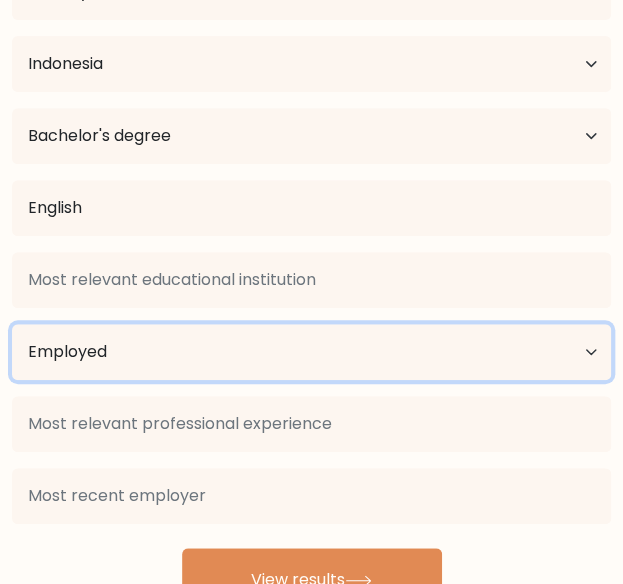 scroll, scrollTop: 176, scrollLeft: 0, axis: vertical 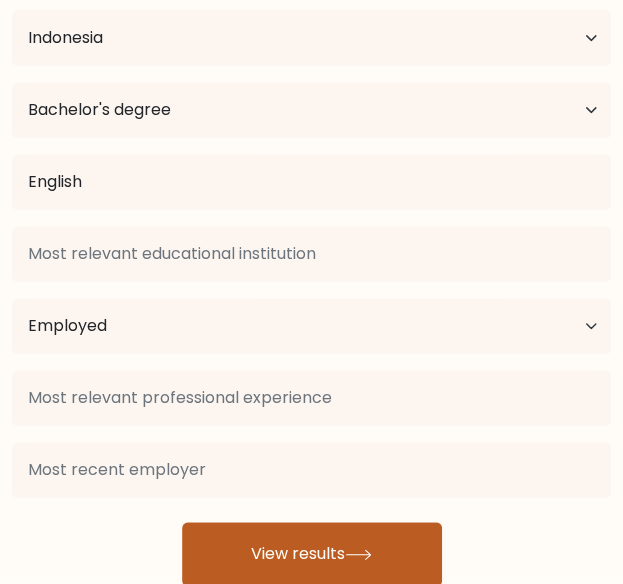 click on "View results" at bounding box center (312, 554) 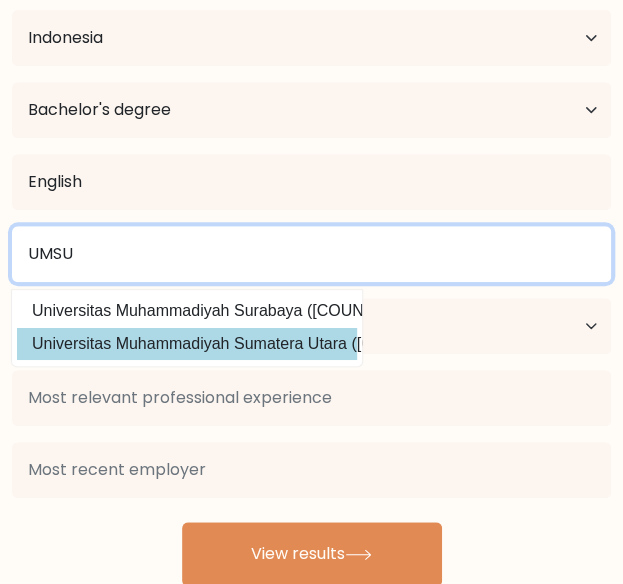 type on "UMSU" 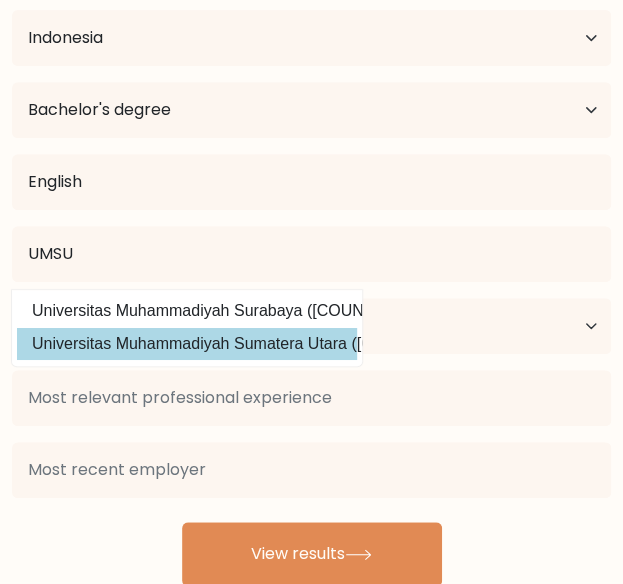 click on "UMSU
Universitas Muhammadiyah Surabaya (Indonesia)
Universitas Muhammadiyah Sumatera Utara (Indonesia)
Current employment status
Employed
Student
Retired
Other / prefer not to answer" at bounding box center [311, 290] 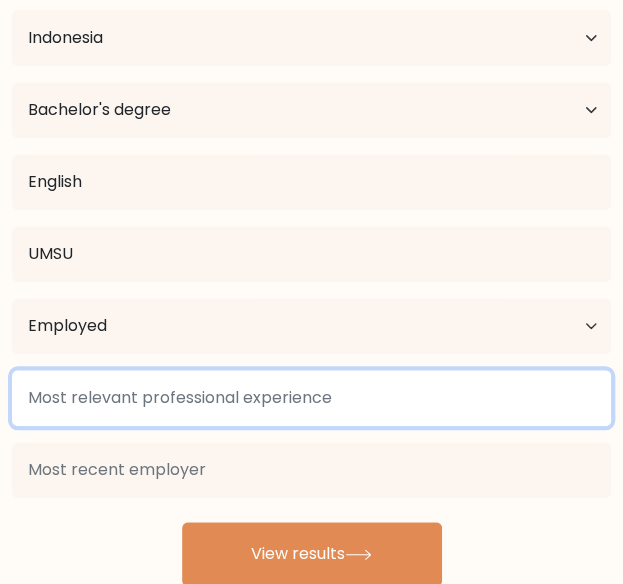 click at bounding box center (311, 398) 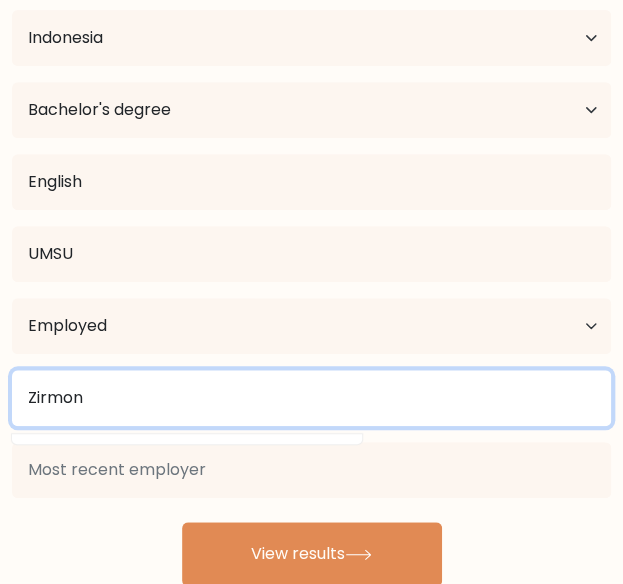 type on "Zirmon" 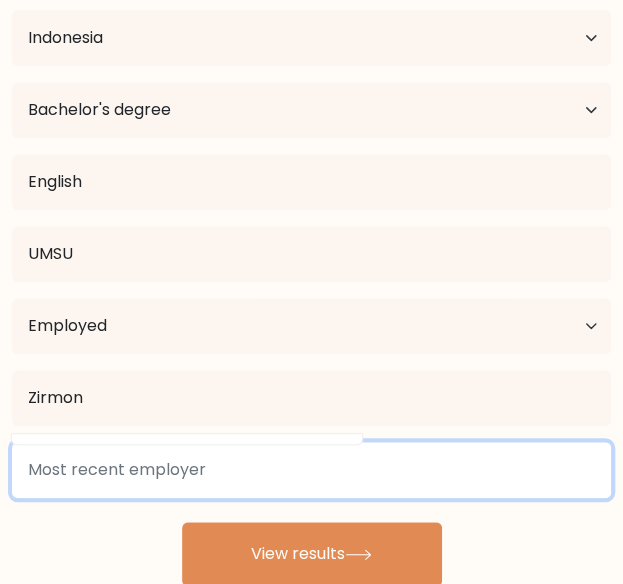 click at bounding box center [311, 470] 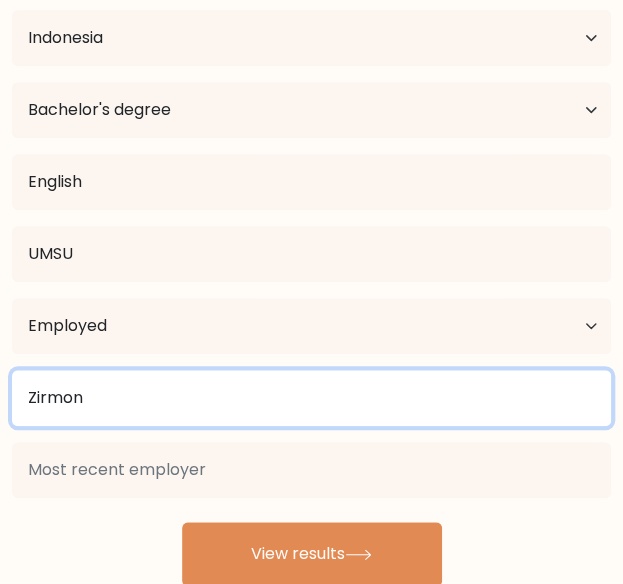 click on "Zirmon" at bounding box center [311, 398] 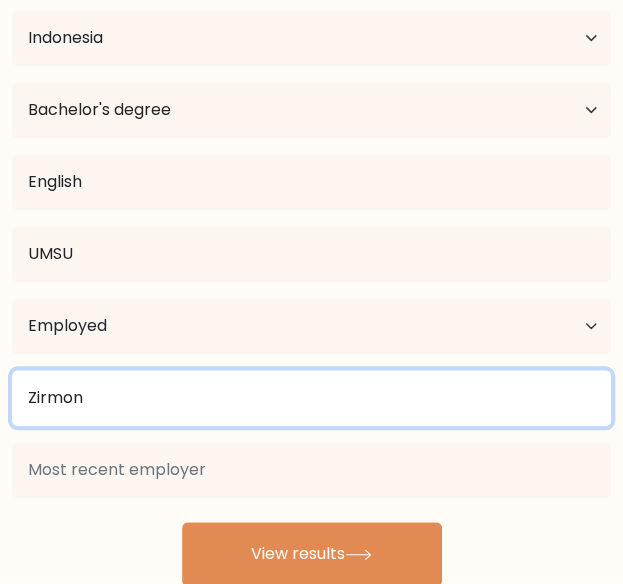 drag, startPoint x: 194, startPoint y: 400, endPoint x: -2, endPoint y: 410, distance: 196.25494 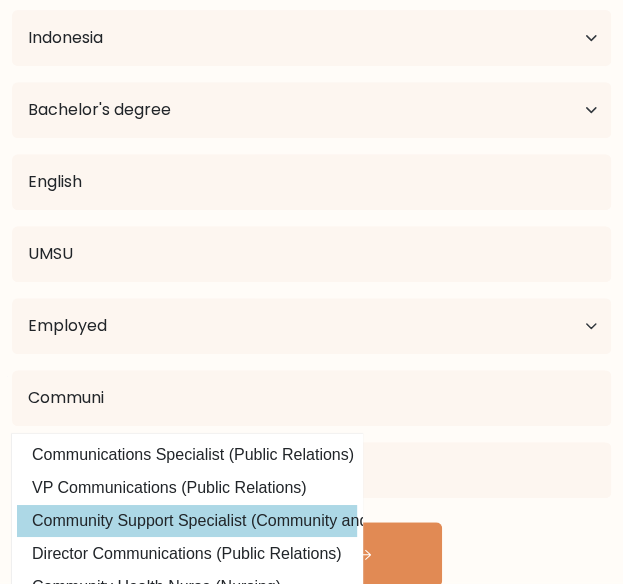 click on "Community Support Specialist (Community and Social Service)" at bounding box center [187, 521] 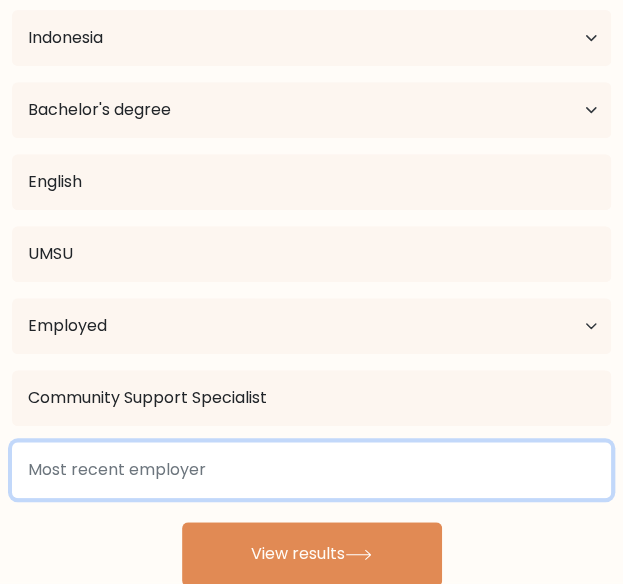 click at bounding box center [311, 470] 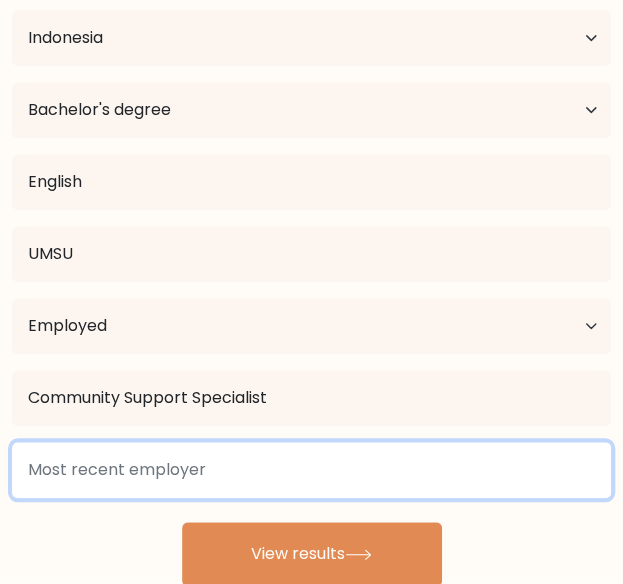 click at bounding box center (311, 470) 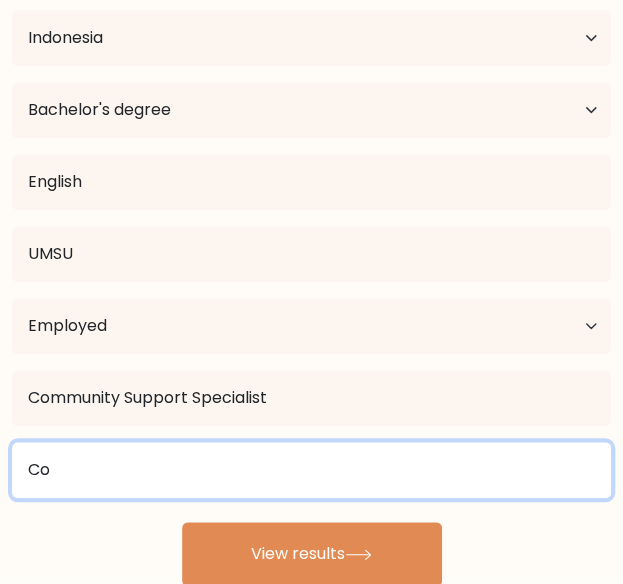 type on "Com" 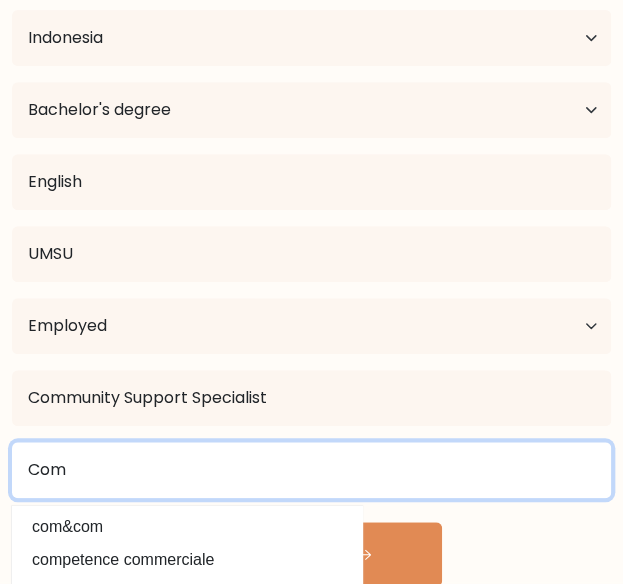 drag, startPoint x: 85, startPoint y: 463, endPoint x: -2, endPoint y: 455, distance: 87.36704 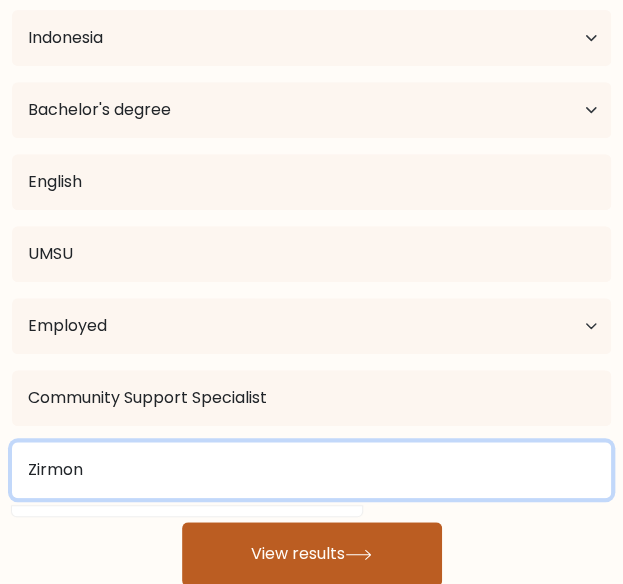 type on "Zirmon" 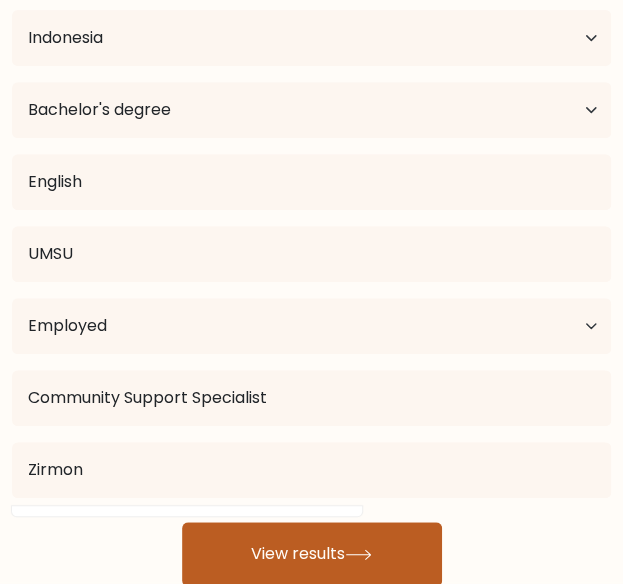 click on "View results" at bounding box center (312, 554) 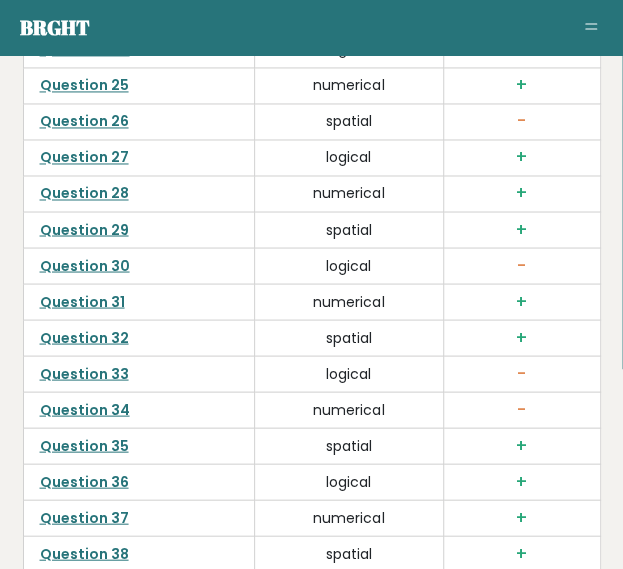 scroll, scrollTop: 6532, scrollLeft: 0, axis: vertical 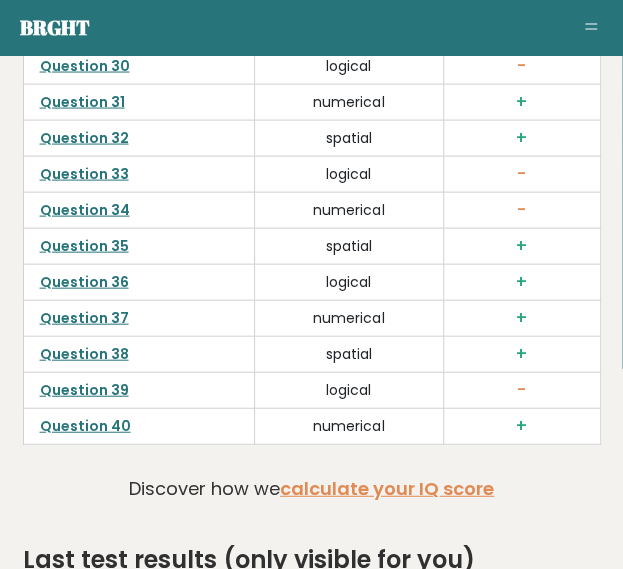 click on "Question
39" at bounding box center [84, 389] 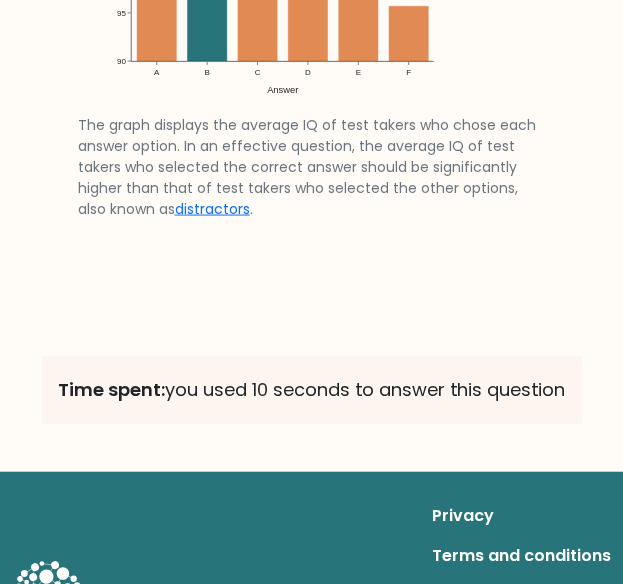 scroll, scrollTop: 2860, scrollLeft: 0, axis: vertical 